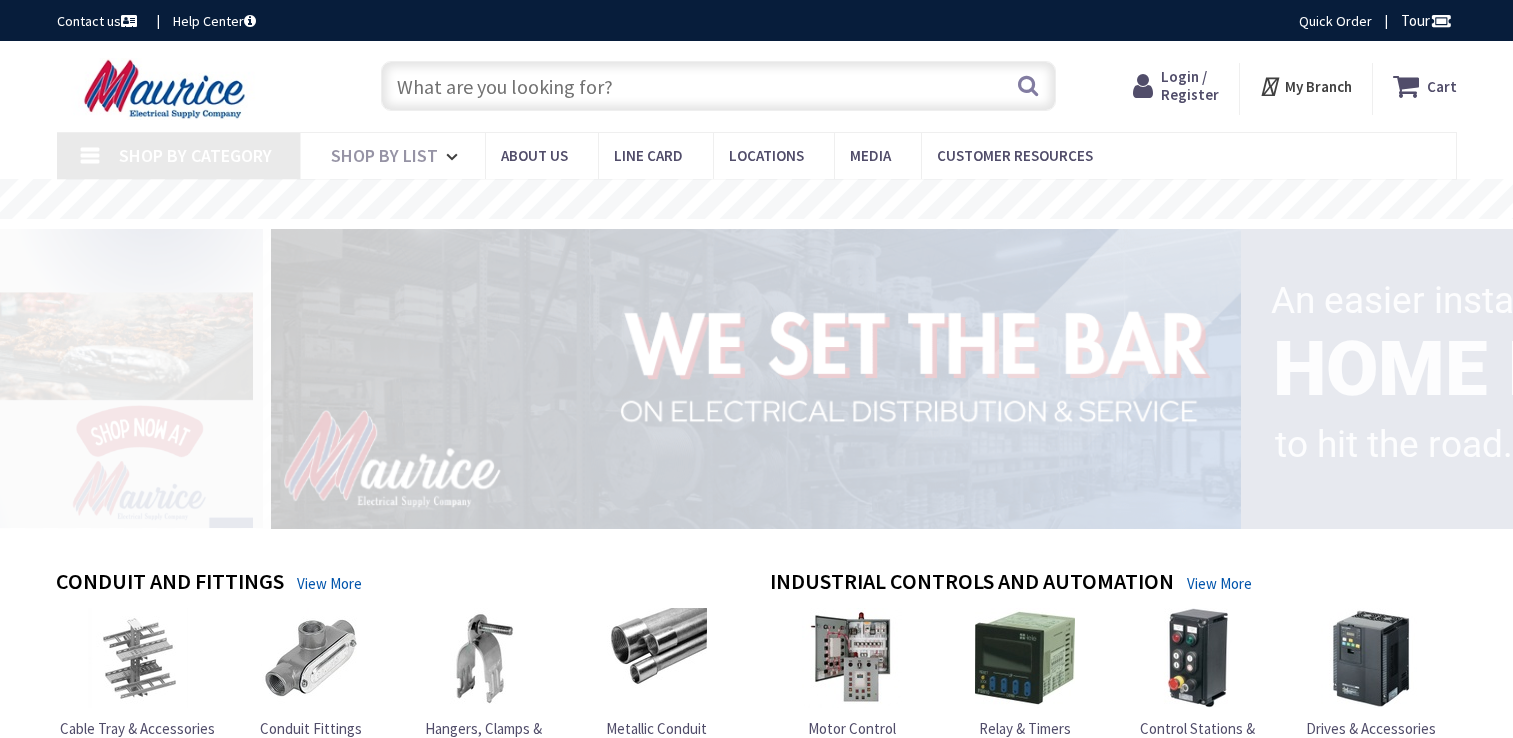 scroll, scrollTop: 0, scrollLeft: 0, axis: both 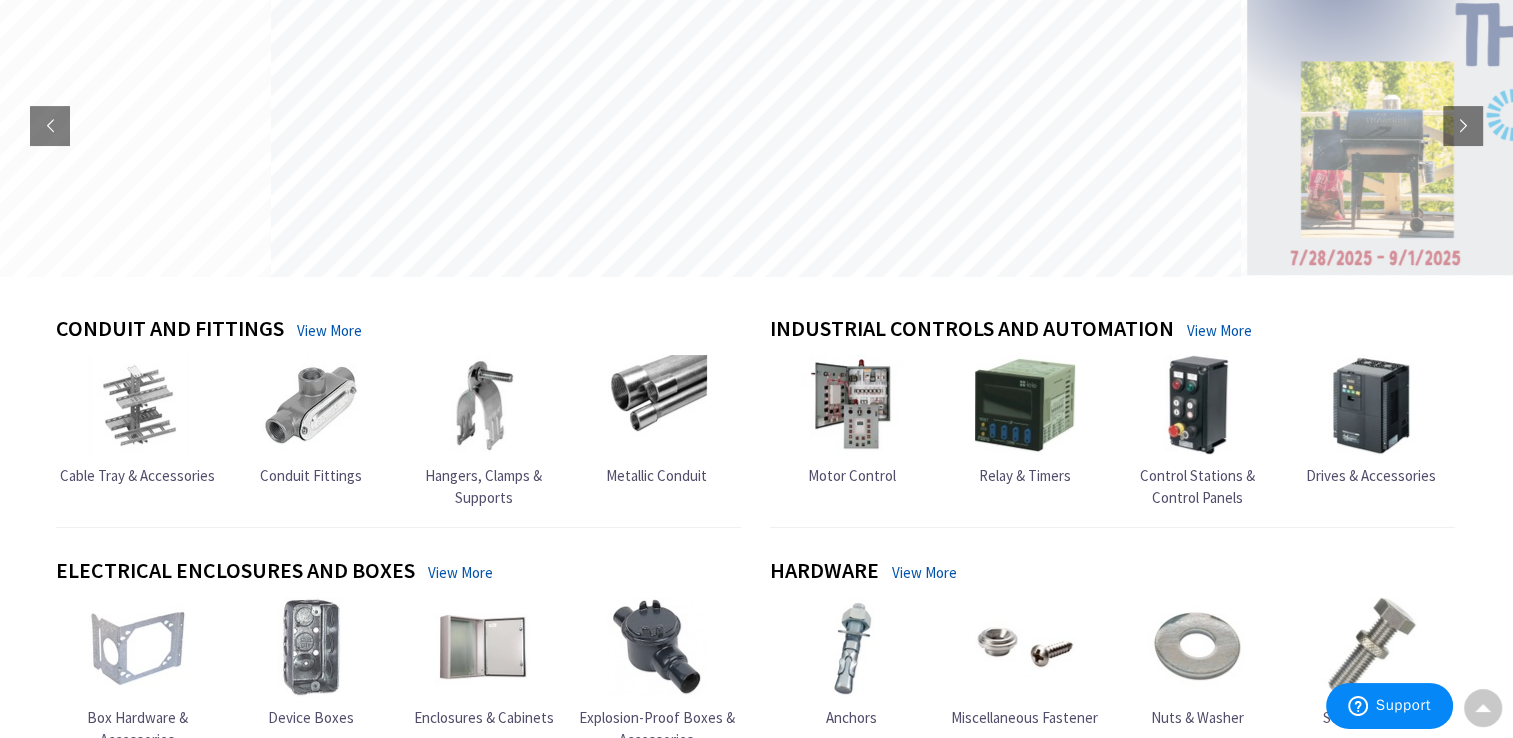 click at bounding box center [484, 647] 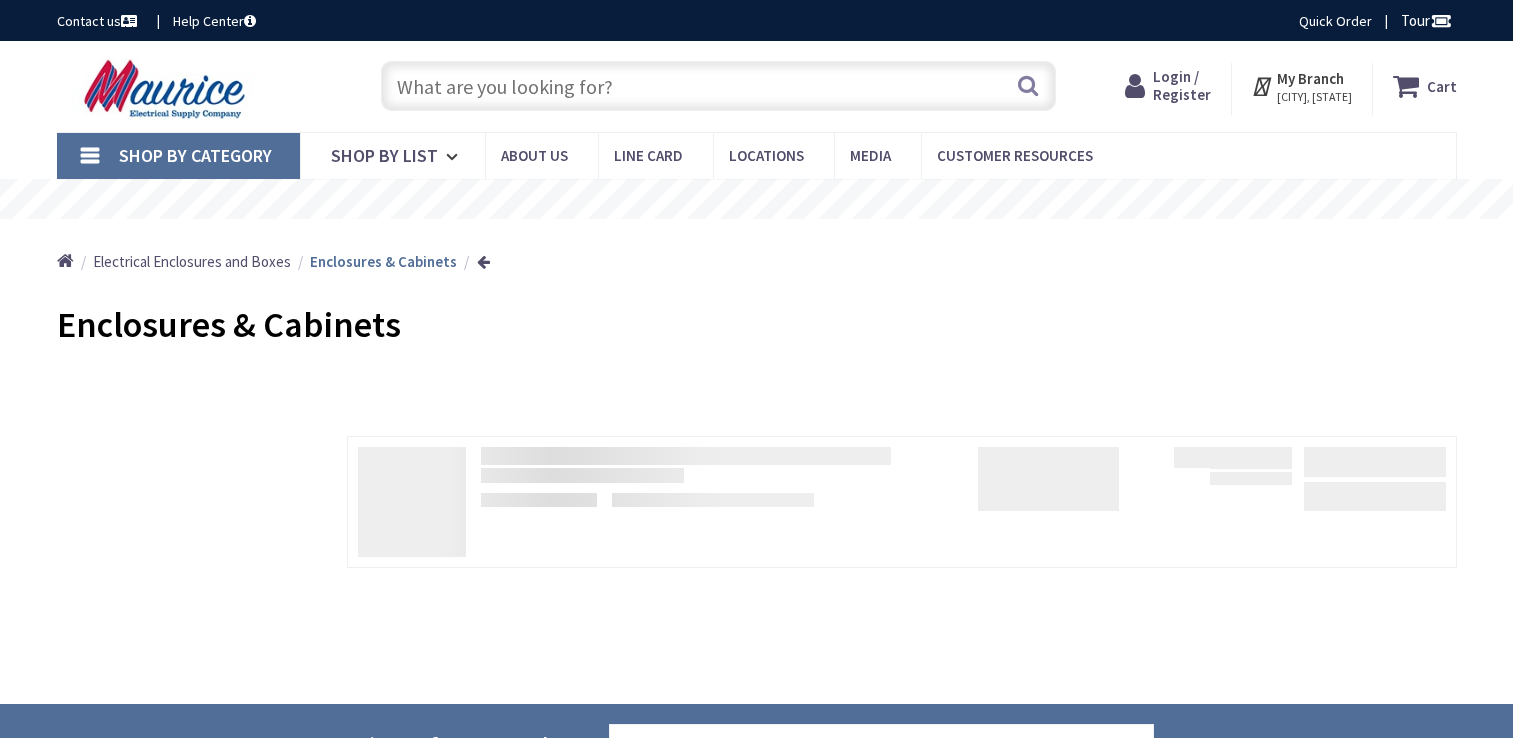 scroll, scrollTop: 0, scrollLeft: 0, axis: both 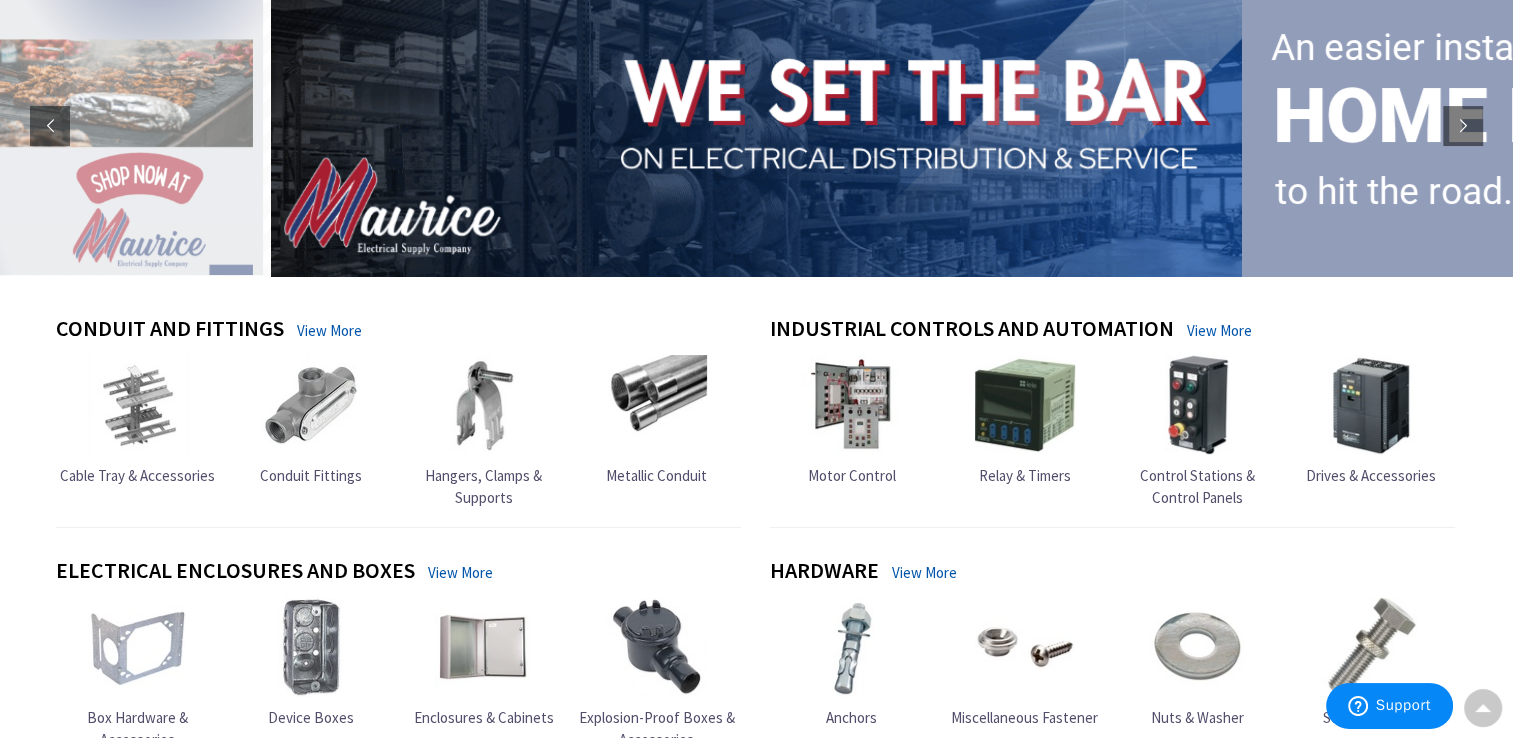 click at bounding box center [138, 405] 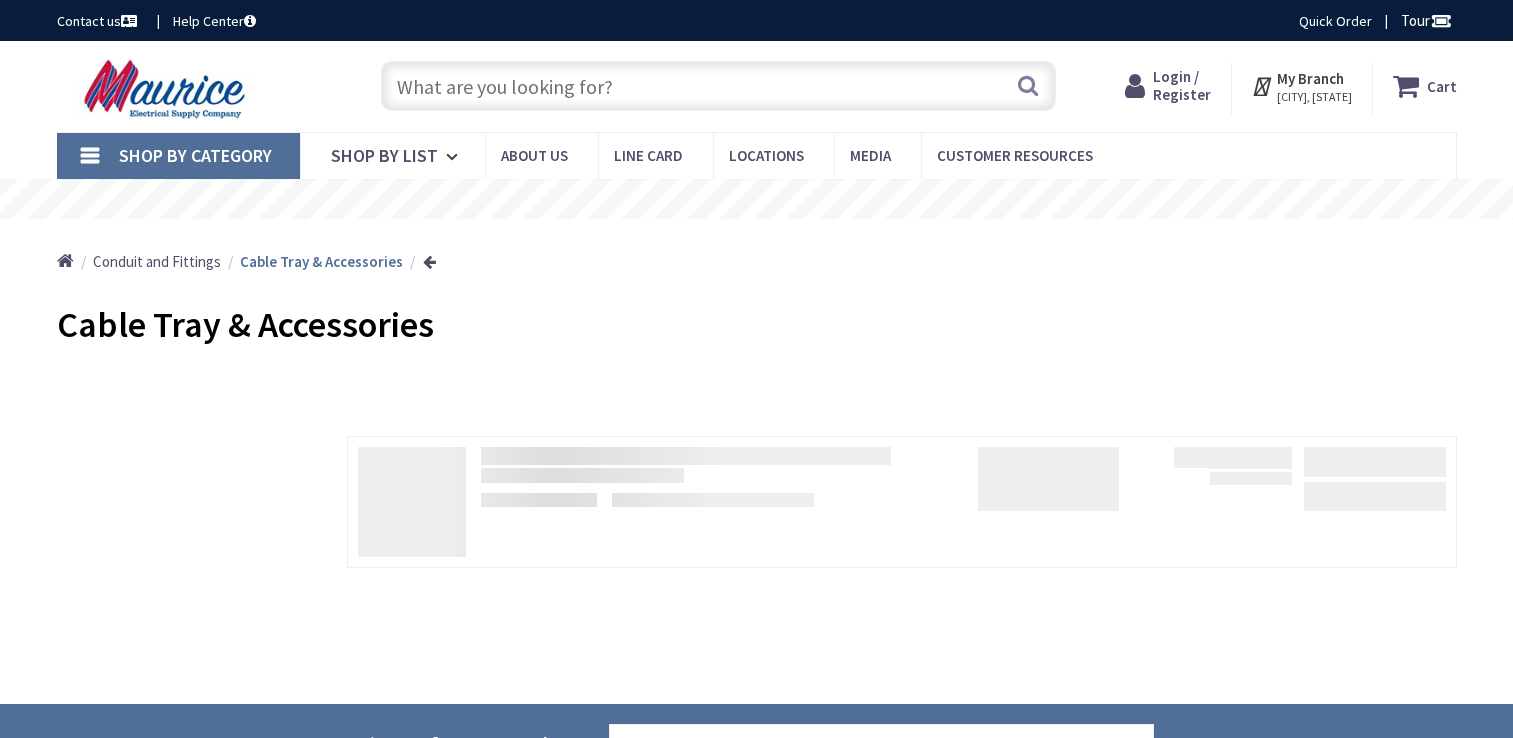scroll, scrollTop: 0, scrollLeft: 0, axis: both 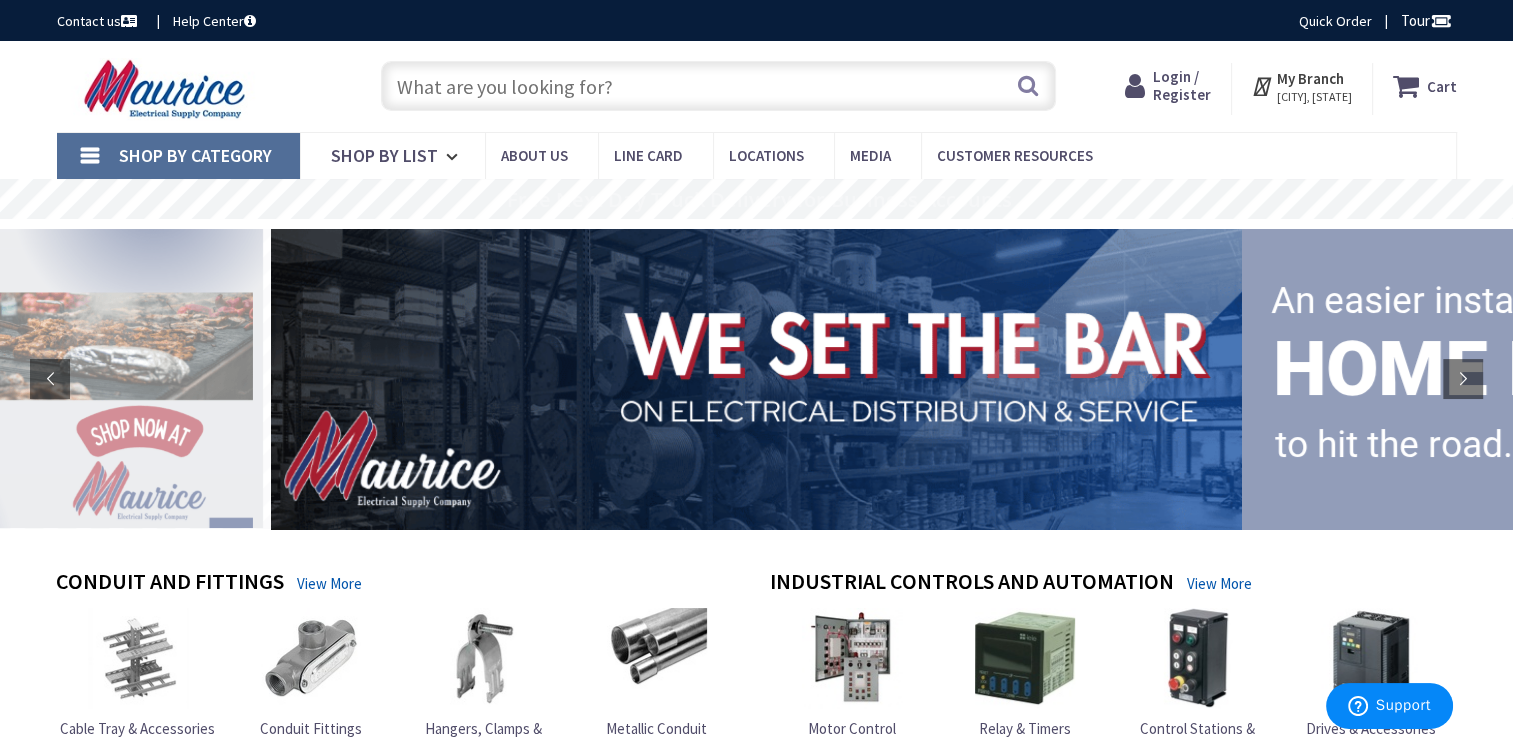 click at bounding box center (718, 86) 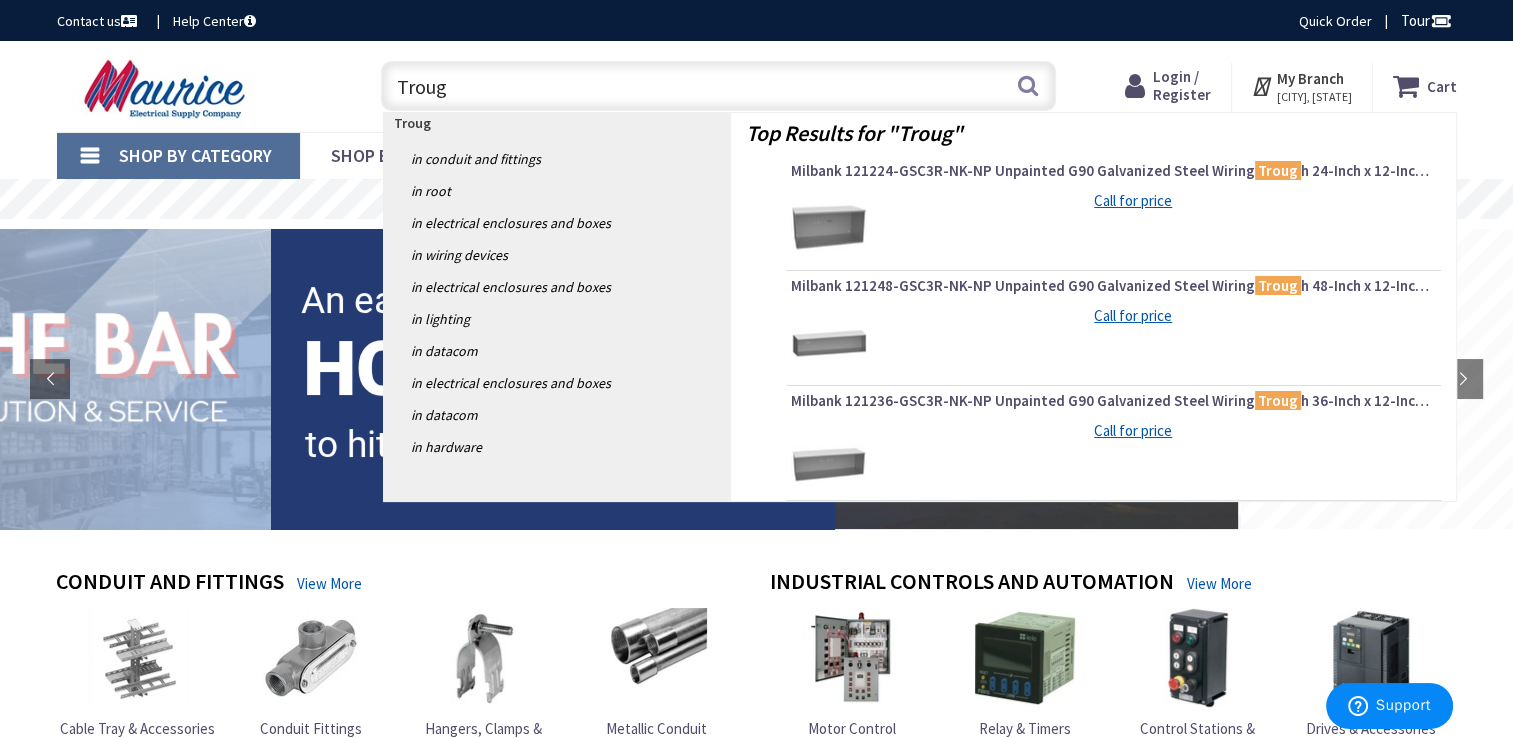 type on "Trough" 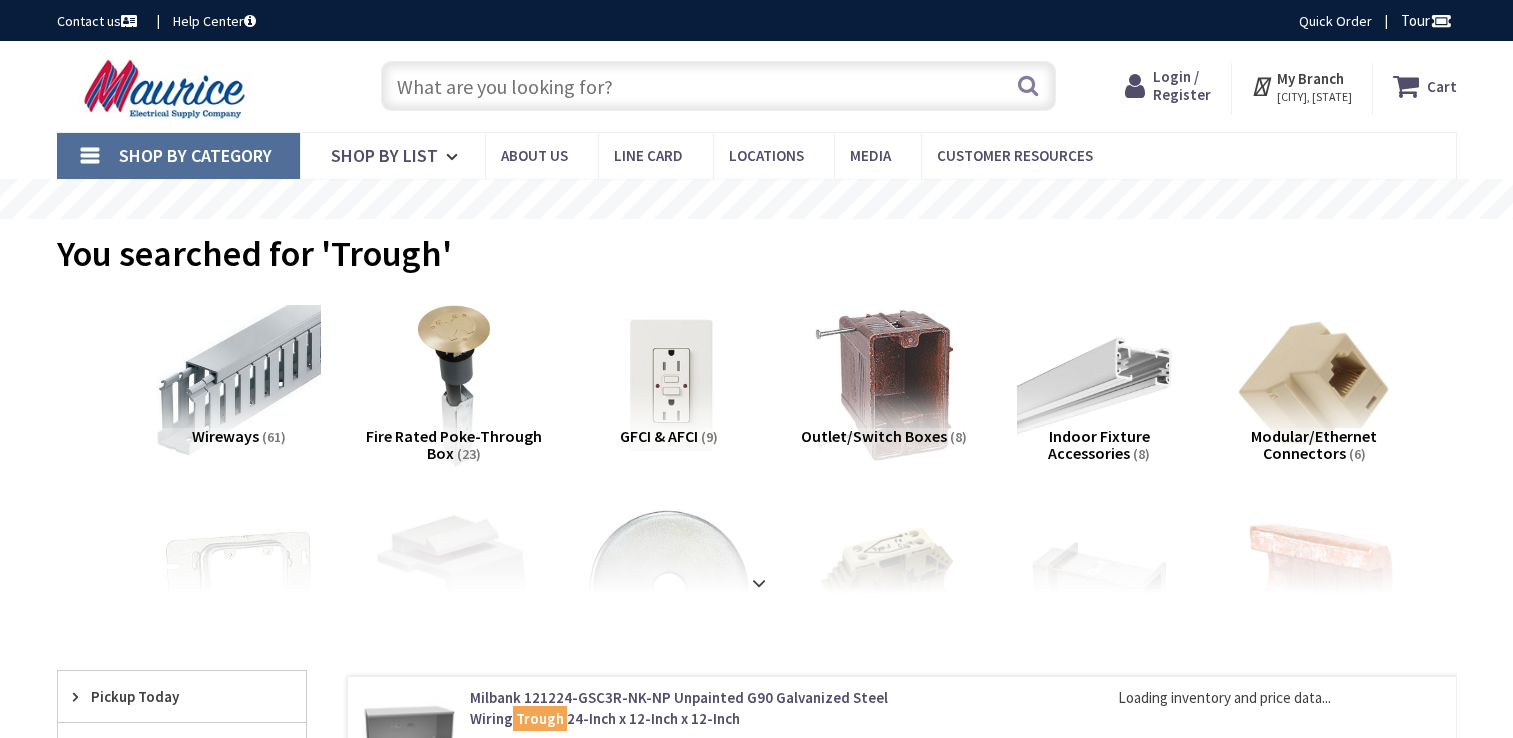 scroll, scrollTop: 0, scrollLeft: 0, axis: both 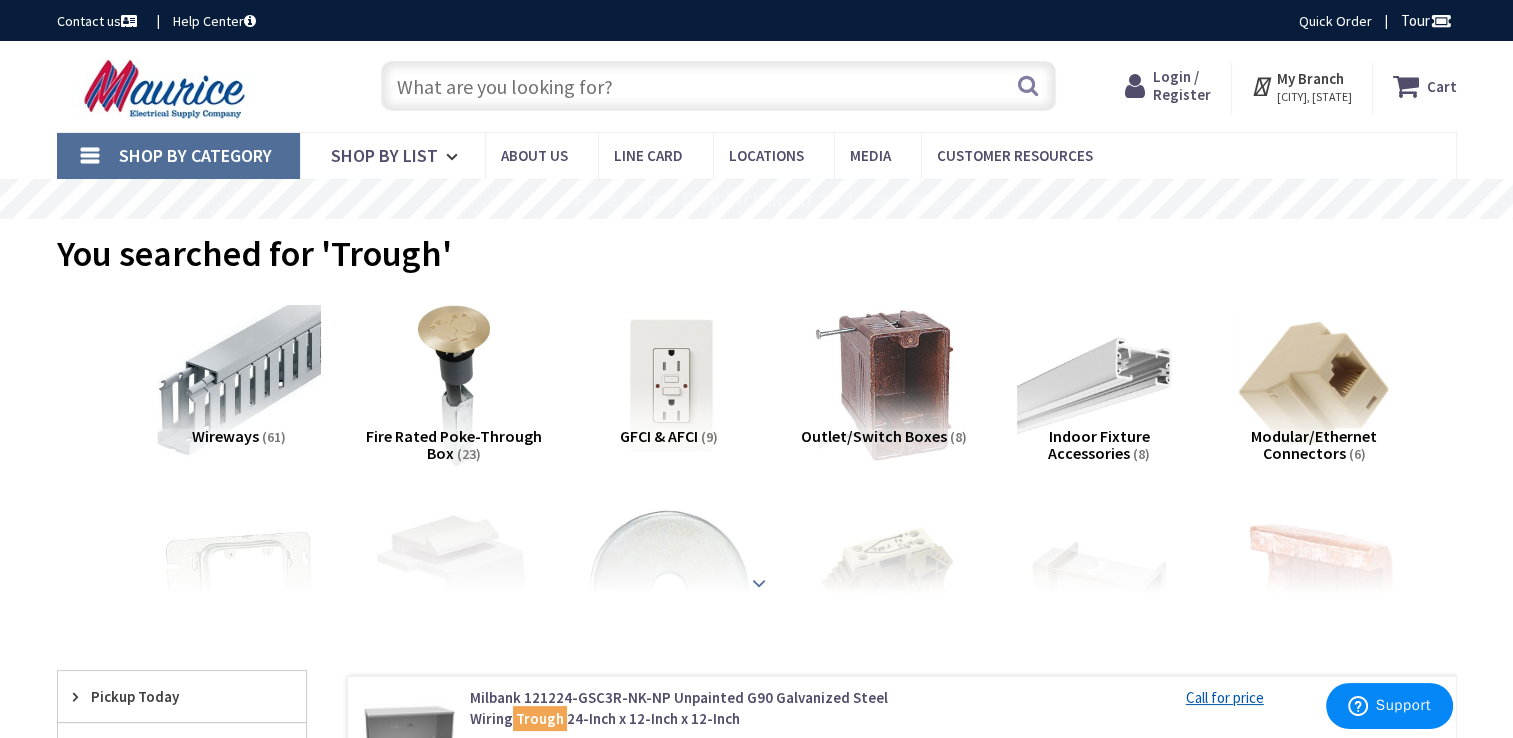 click at bounding box center [759, 583] 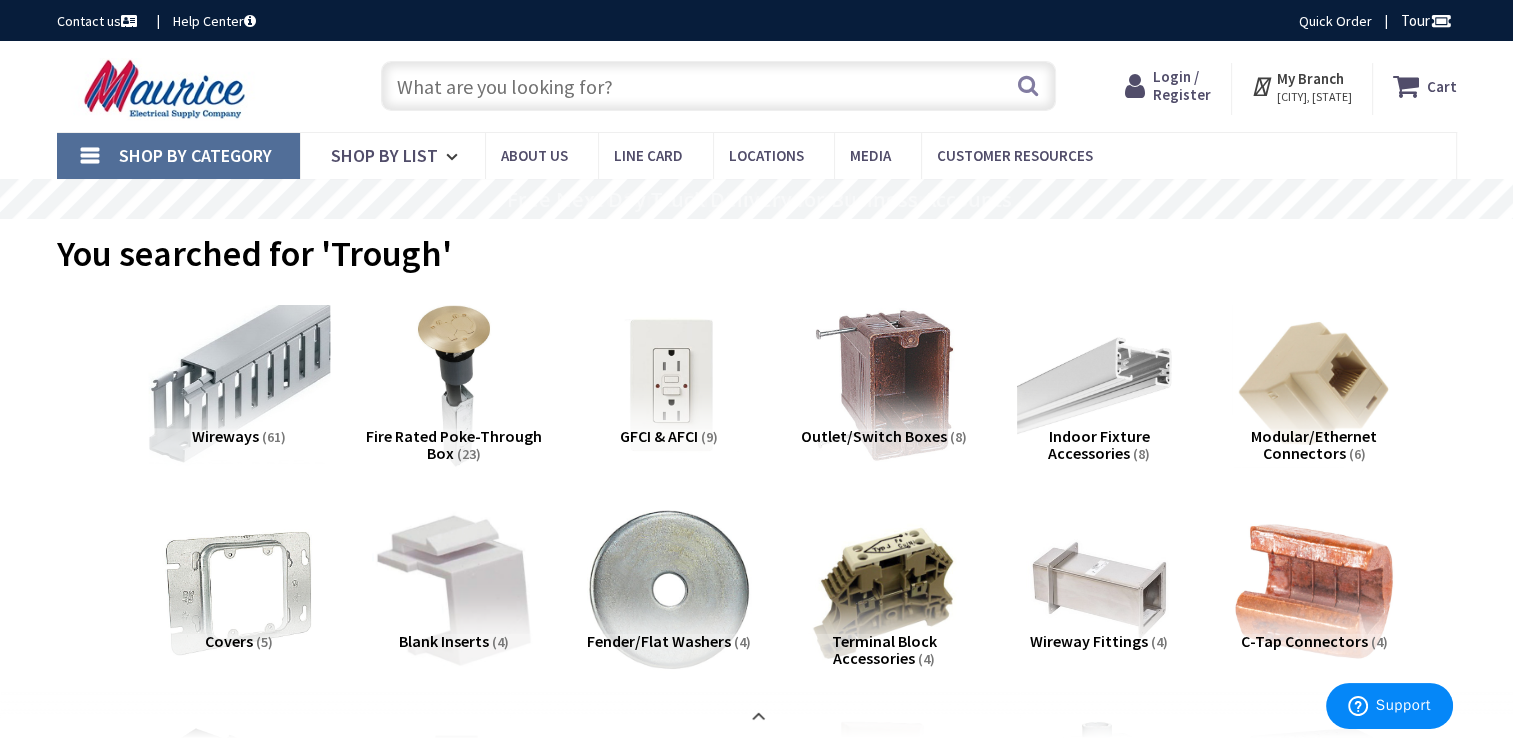 click at bounding box center [238, 385] 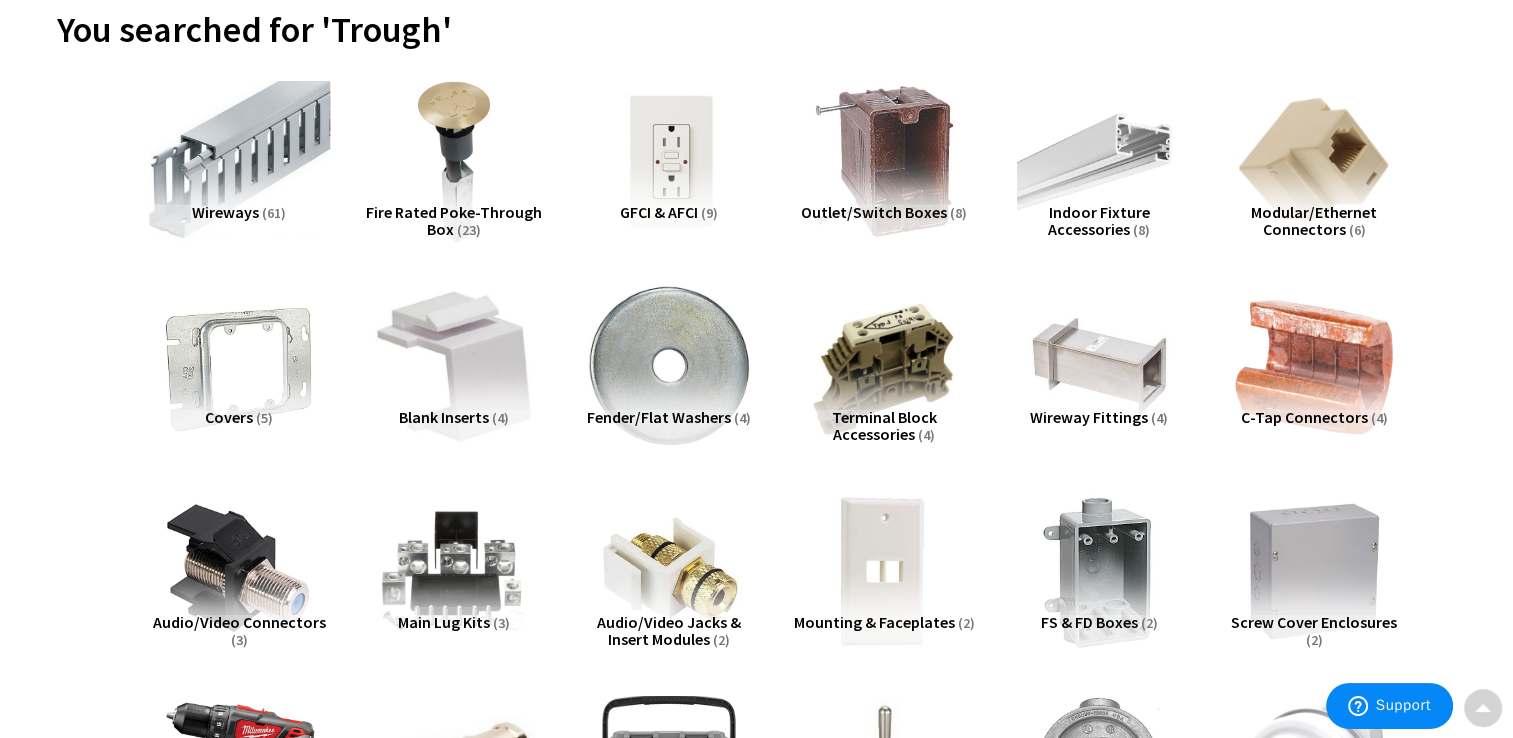scroll, scrollTop: 1573, scrollLeft: 0, axis: vertical 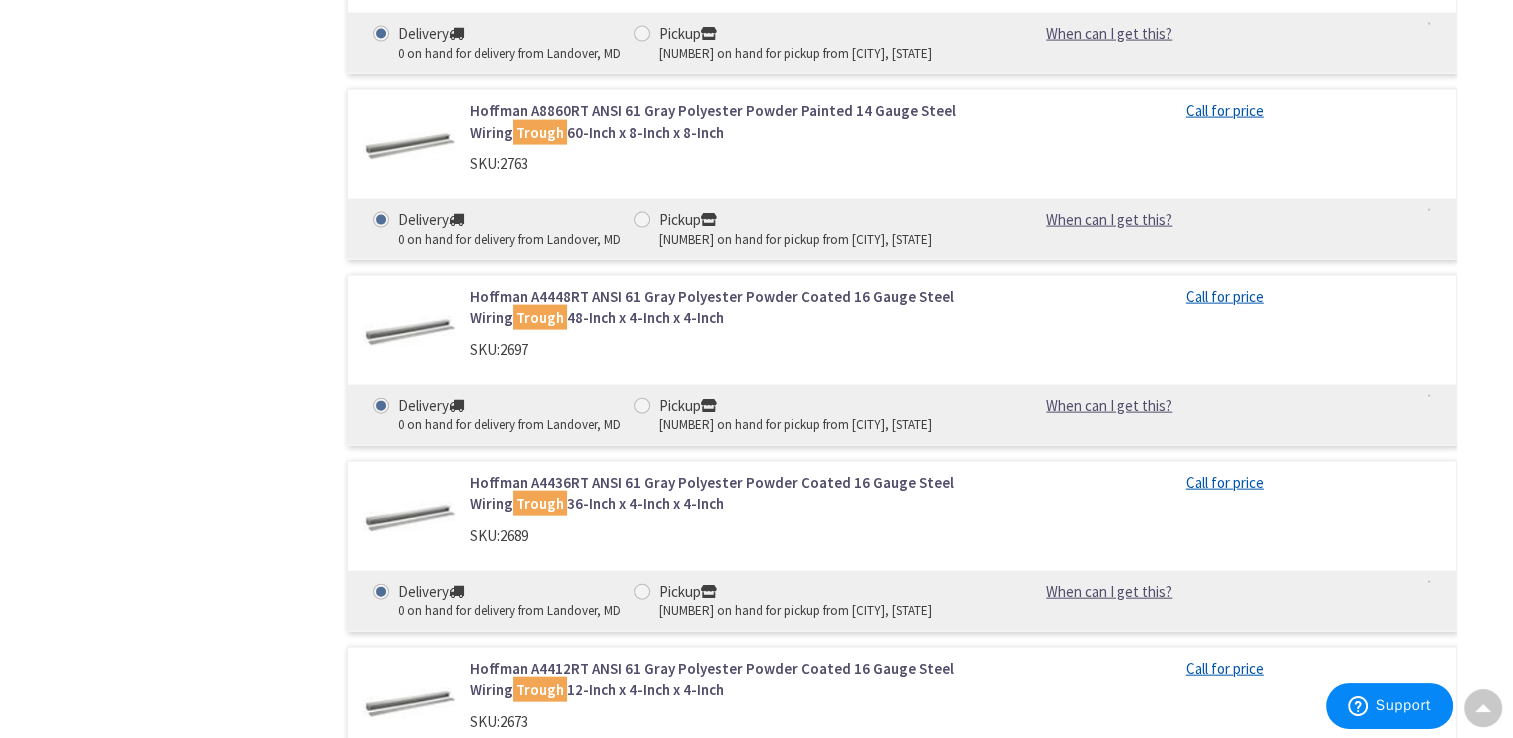 click on "Milbank 4412-GSC3R-NK ANSI 61 Gray Polyester Powder Coated G90 Gauge Steel Wiring  Trough  12-Inch x 4-Inch x 4-Inch" at bounding box center (724, 865) 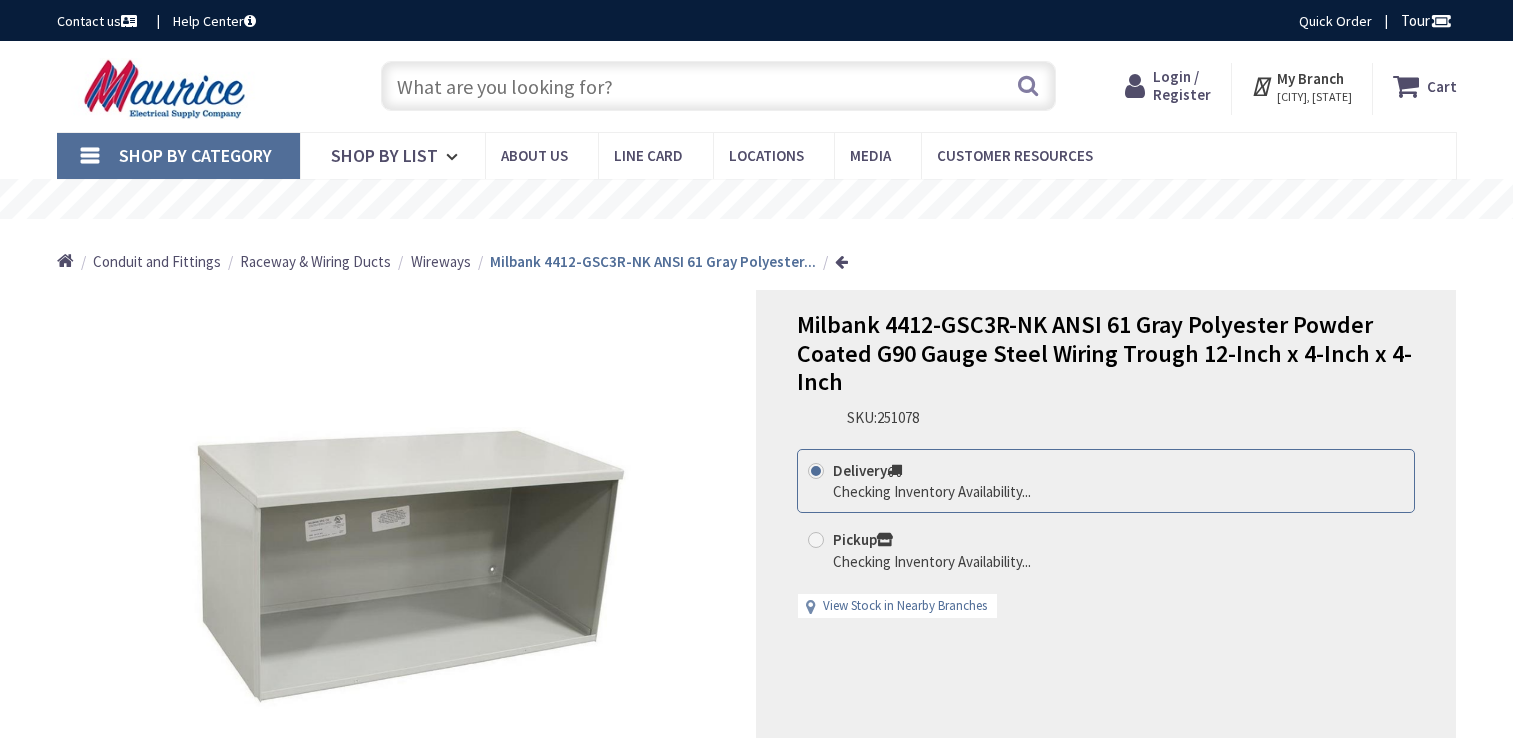 scroll, scrollTop: 0, scrollLeft: 0, axis: both 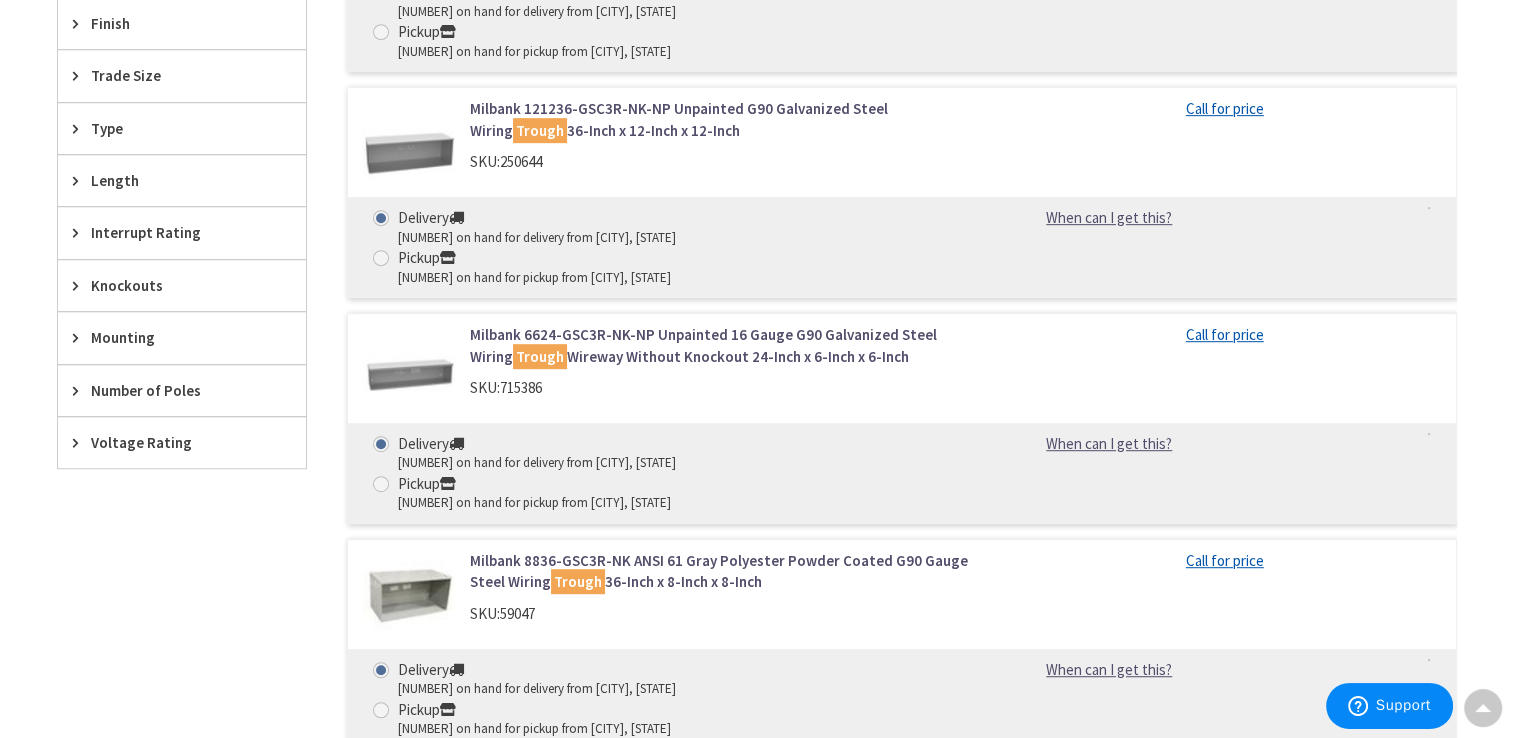 click on "Length" at bounding box center (172, 180) 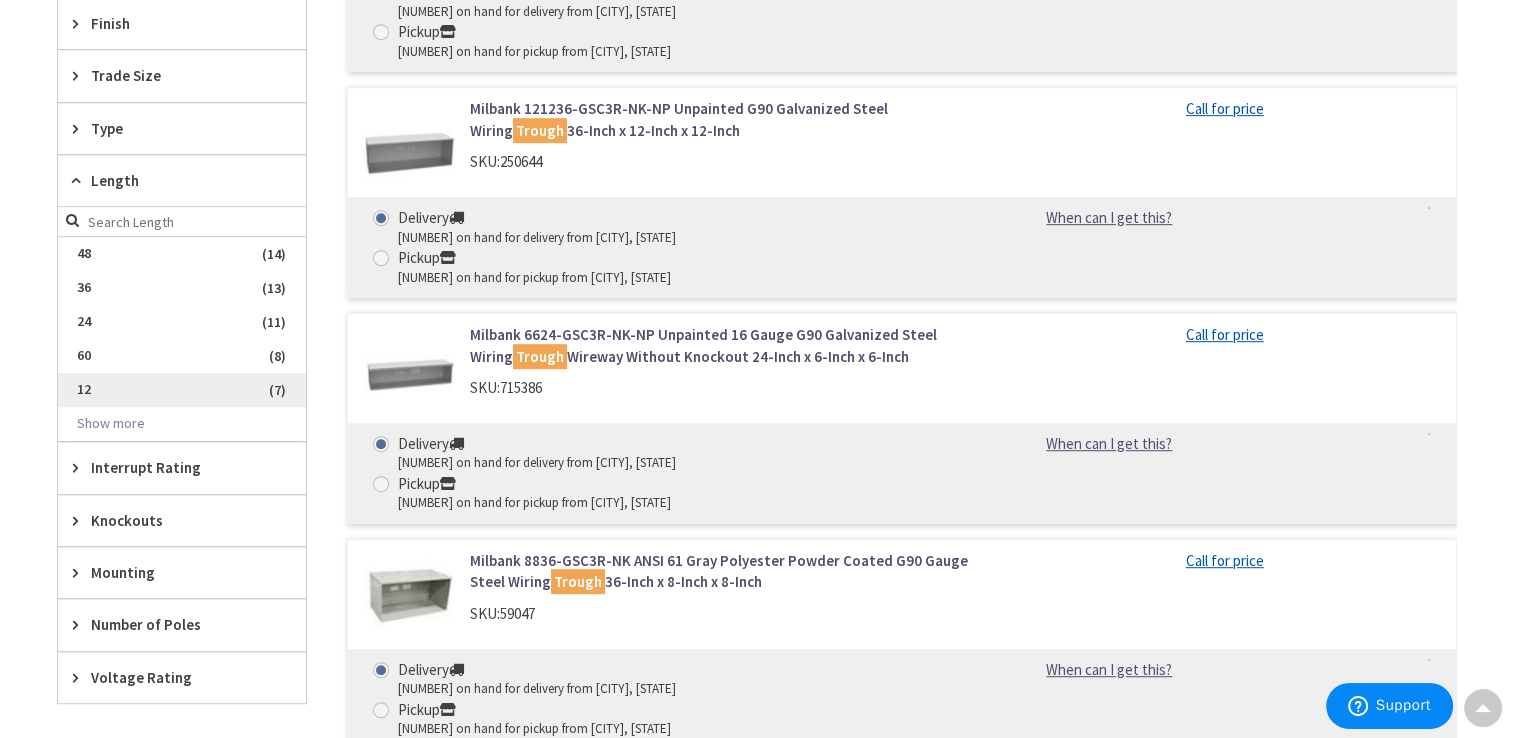 click on "12" at bounding box center [182, 390] 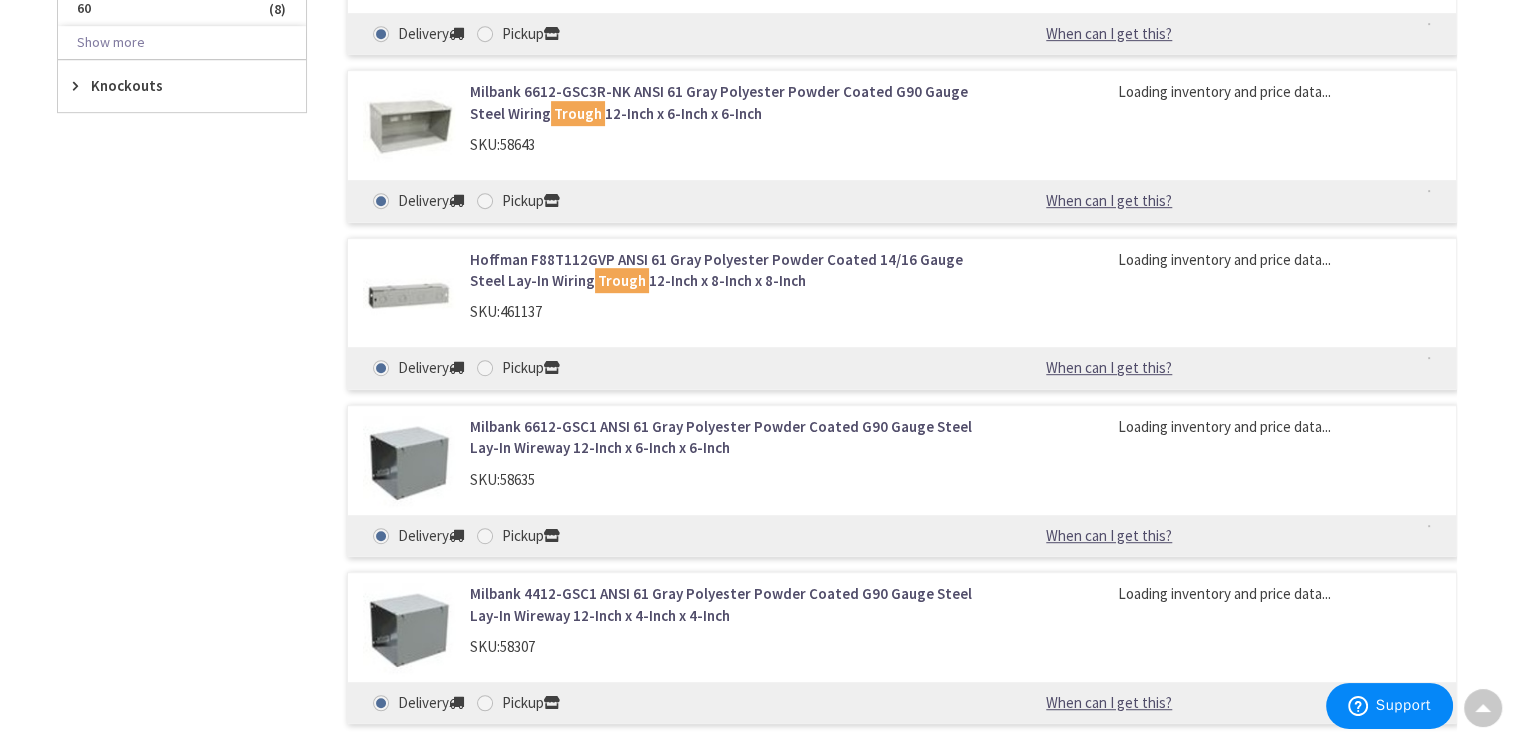 scroll, scrollTop: 764, scrollLeft: 0, axis: vertical 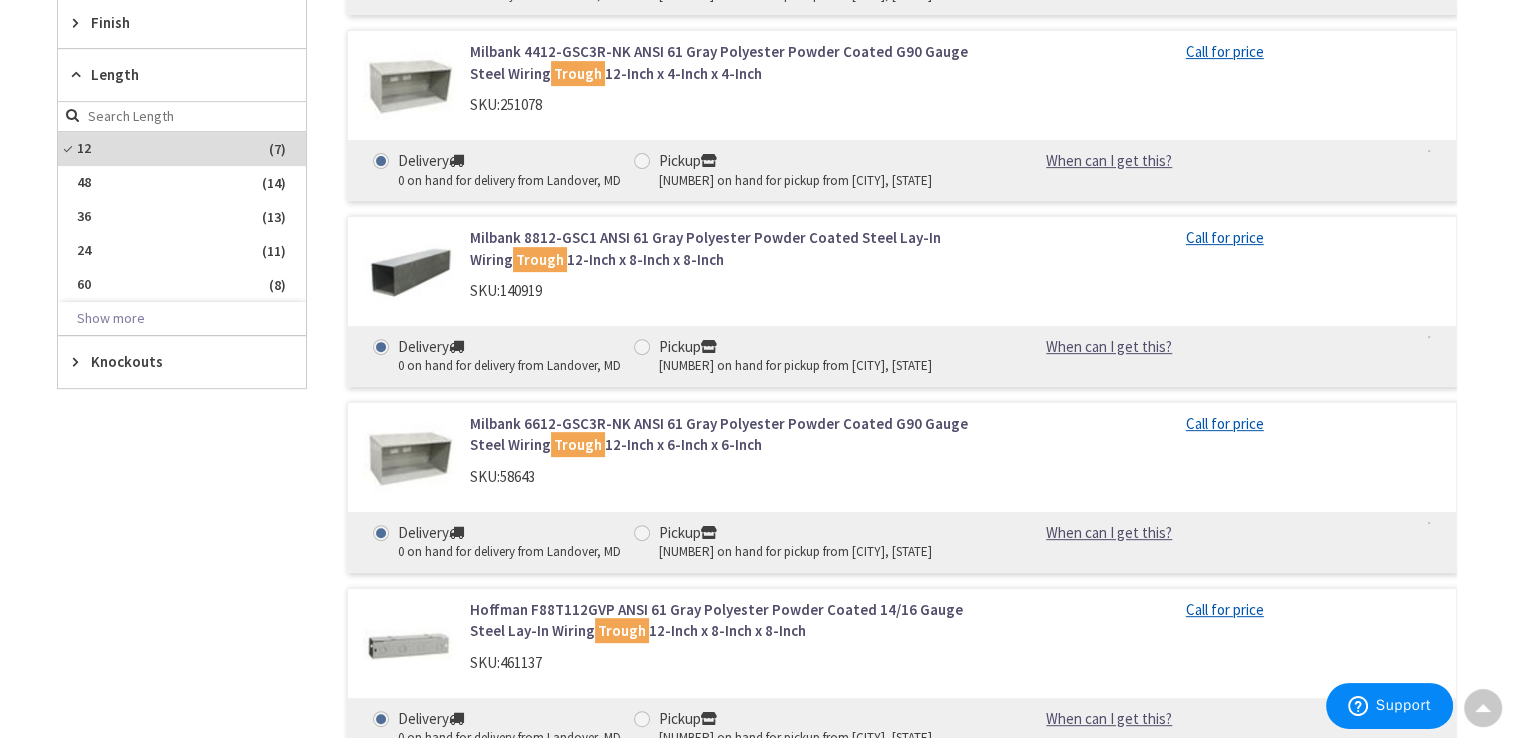 click at bounding box center [409, 273] 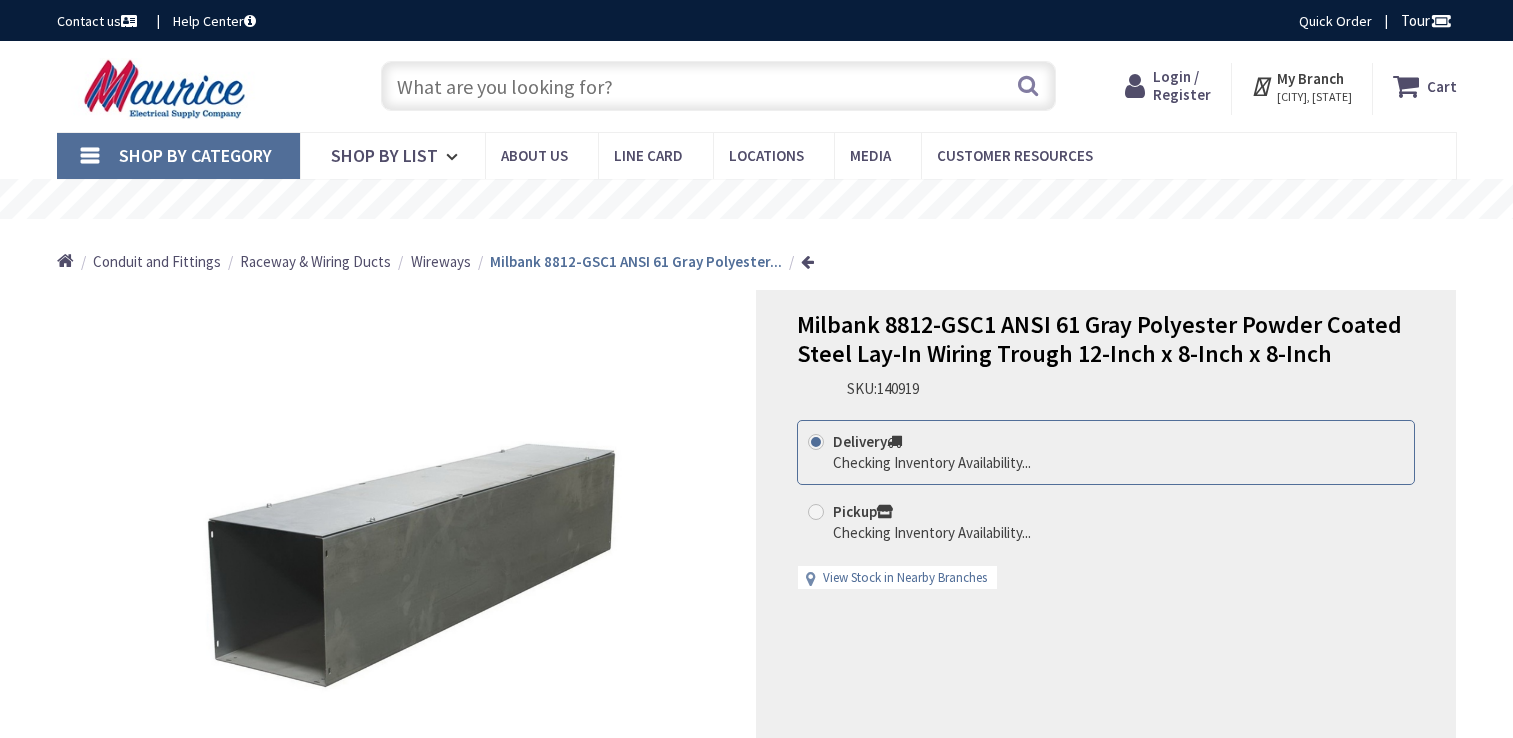 scroll, scrollTop: 0, scrollLeft: 0, axis: both 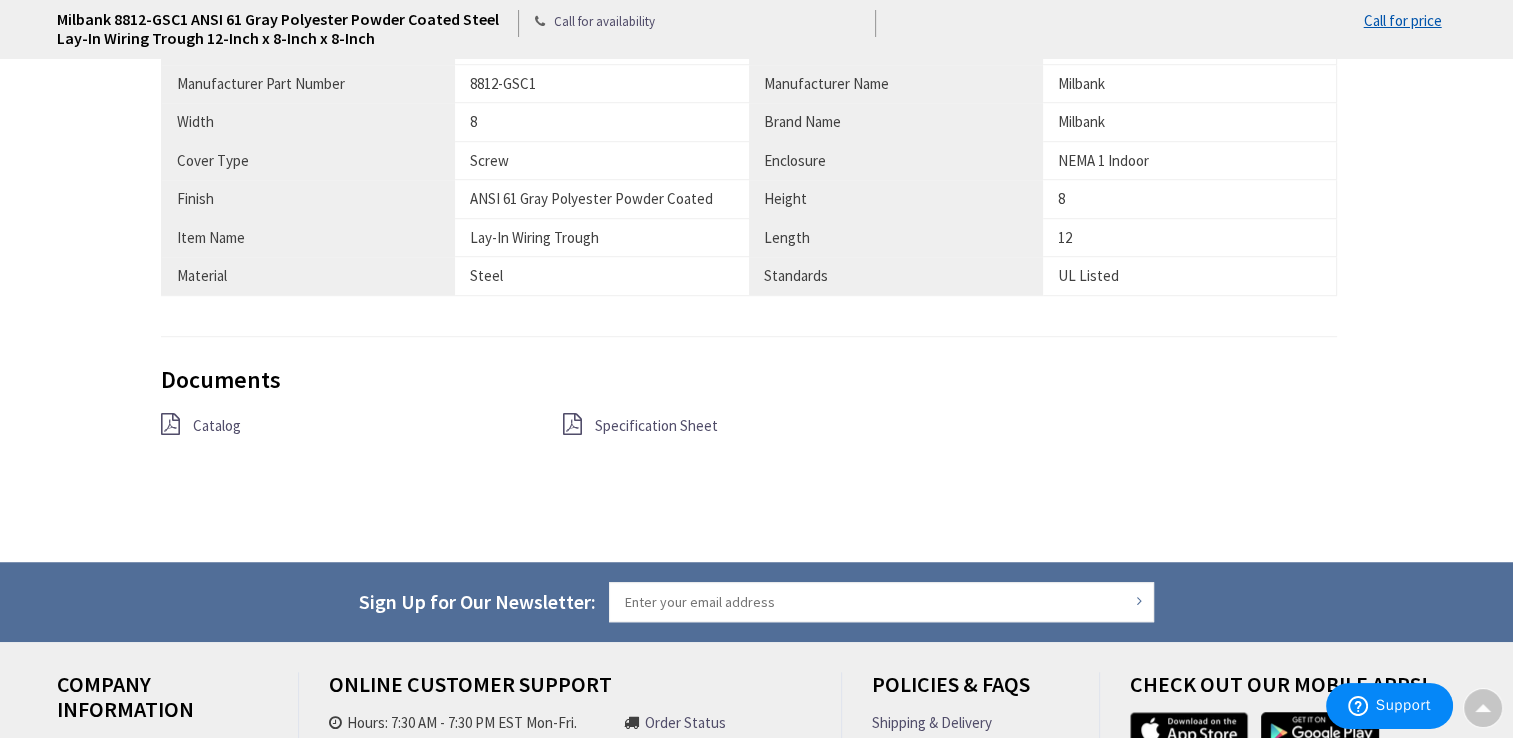click on "Specification Sheet" at bounding box center (656, 425) 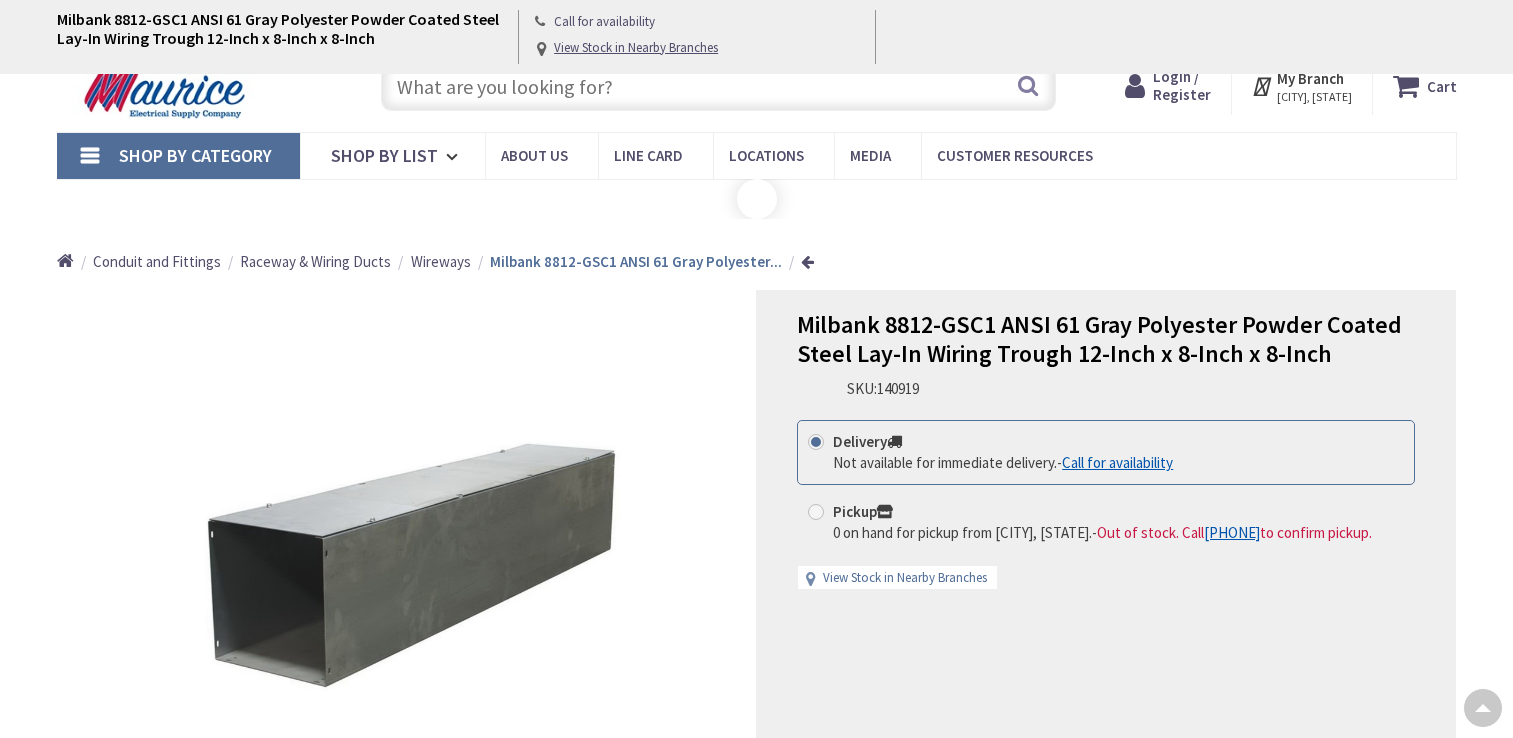 scroll, scrollTop: 1310, scrollLeft: 0, axis: vertical 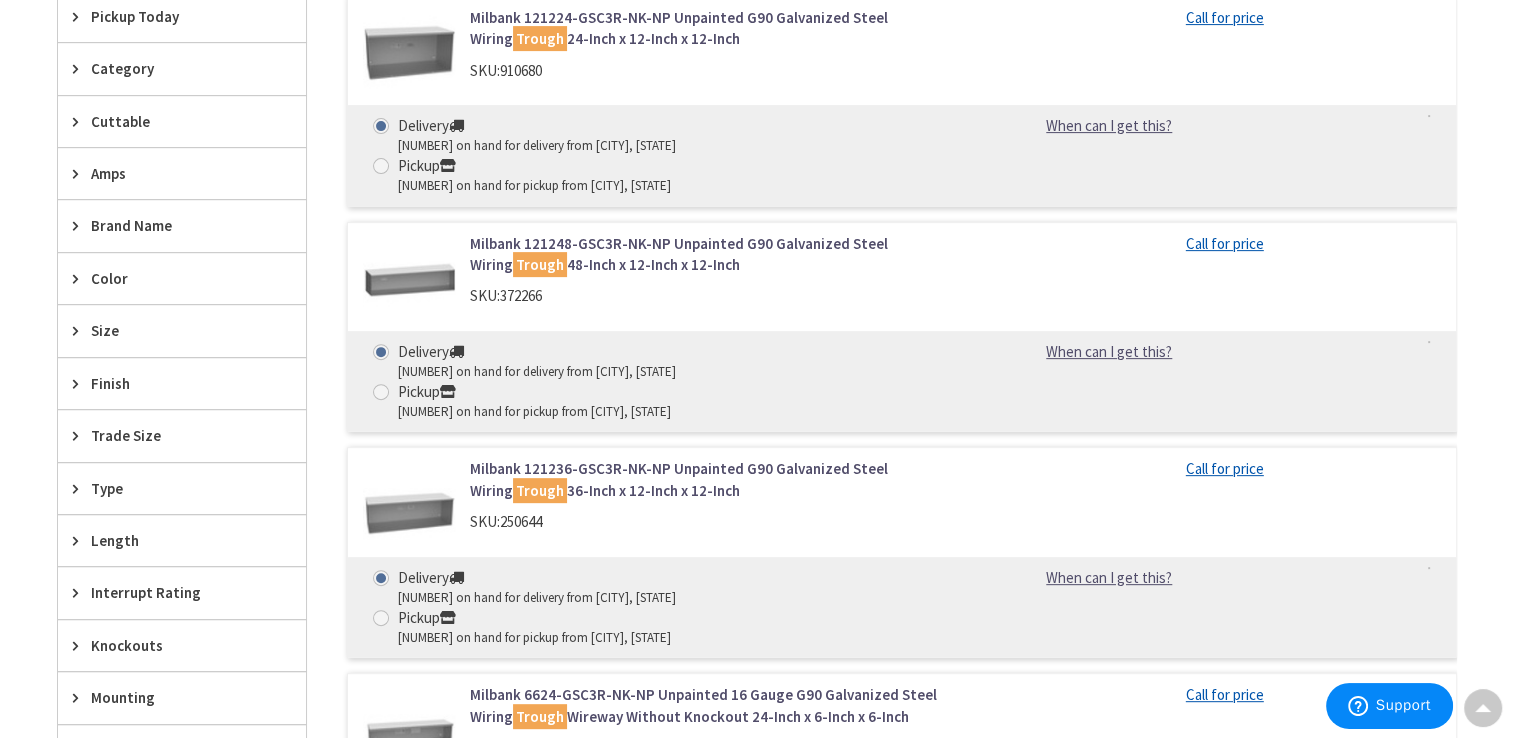 click on "Length" at bounding box center (172, 540) 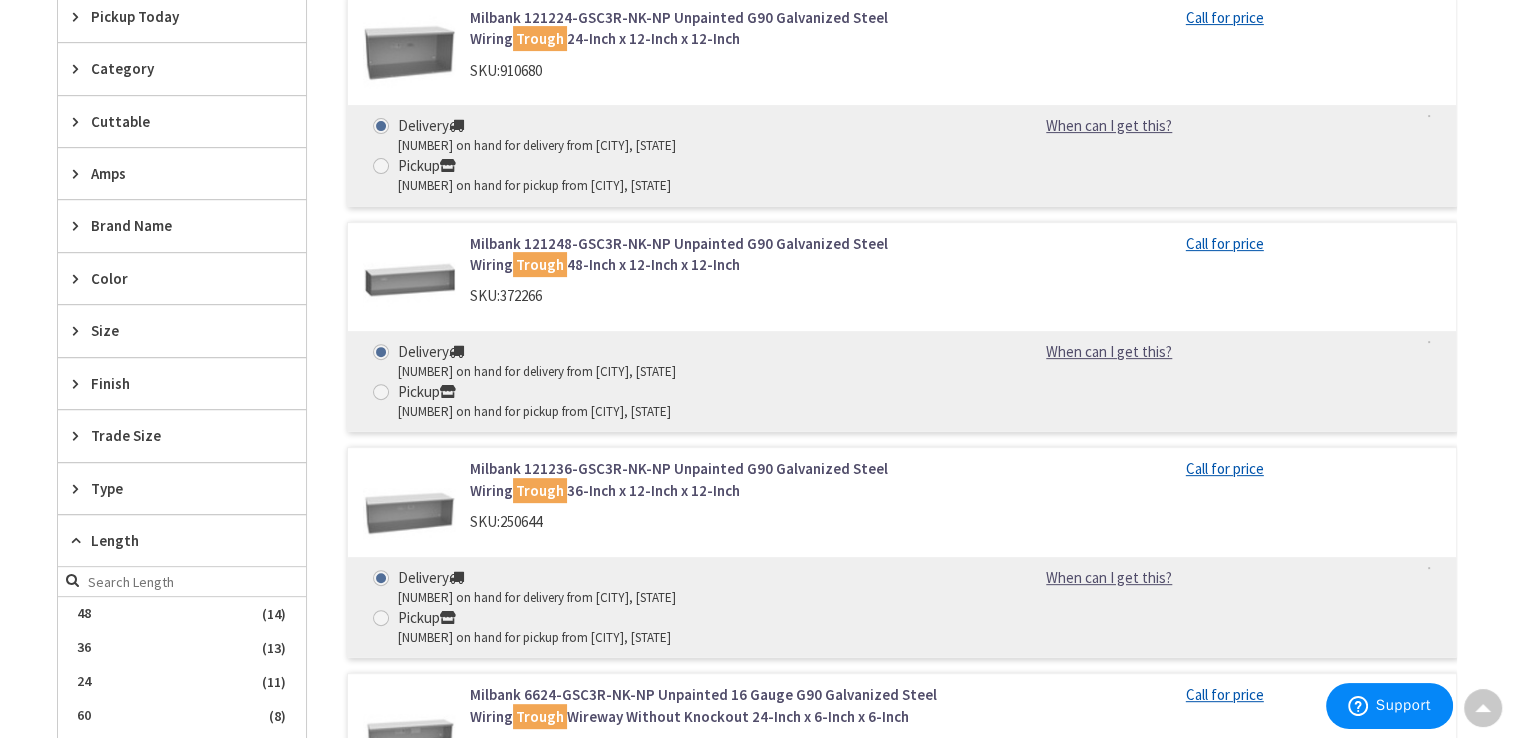 click on "Milbank 6624-GSC3R-NK-NP Unpainted 16 Gauge G90 Galvanized Steel Wiring  Trough  Wireway Without Knockout 24-Inch x 6-Inch x 6-Inch" at bounding box center (724, 705) 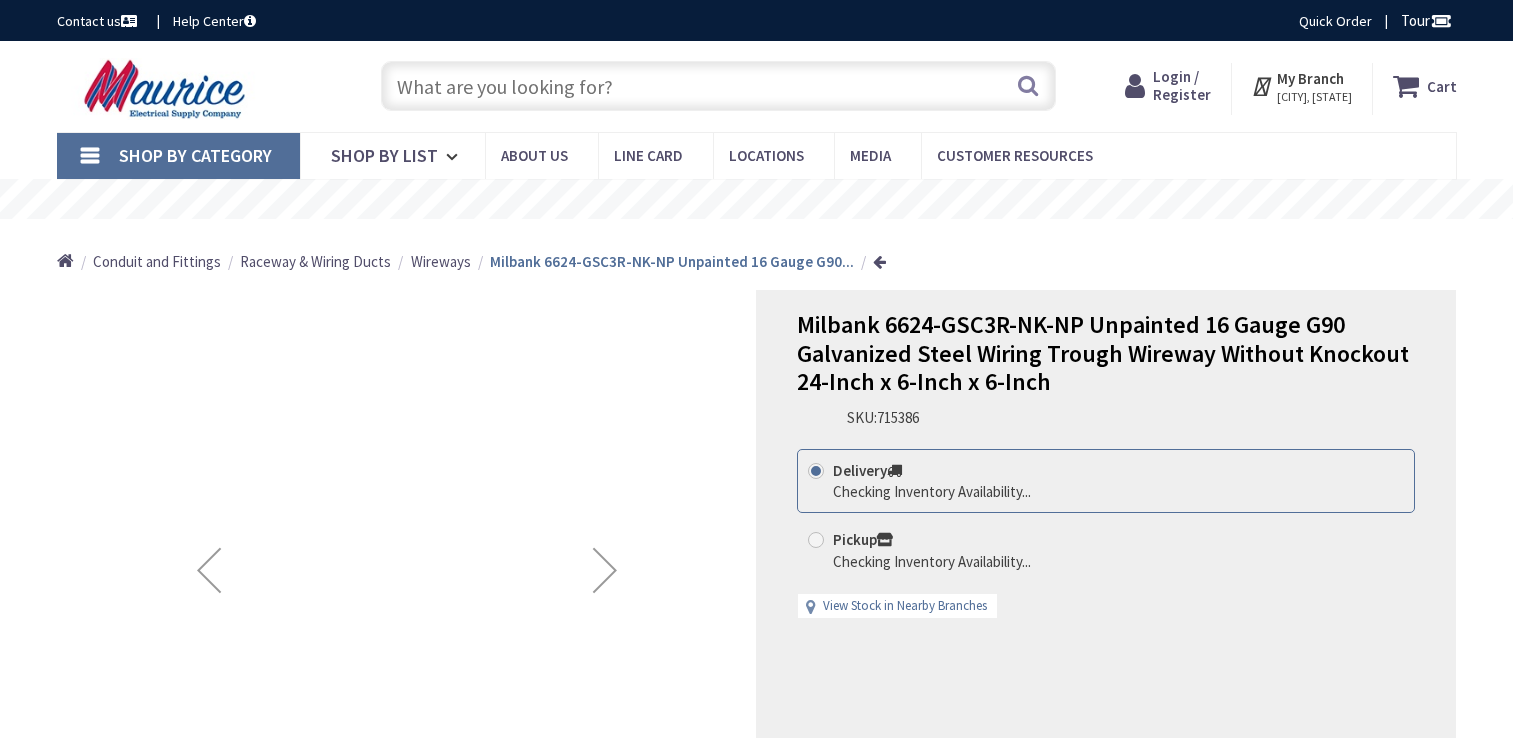 scroll, scrollTop: 0, scrollLeft: 0, axis: both 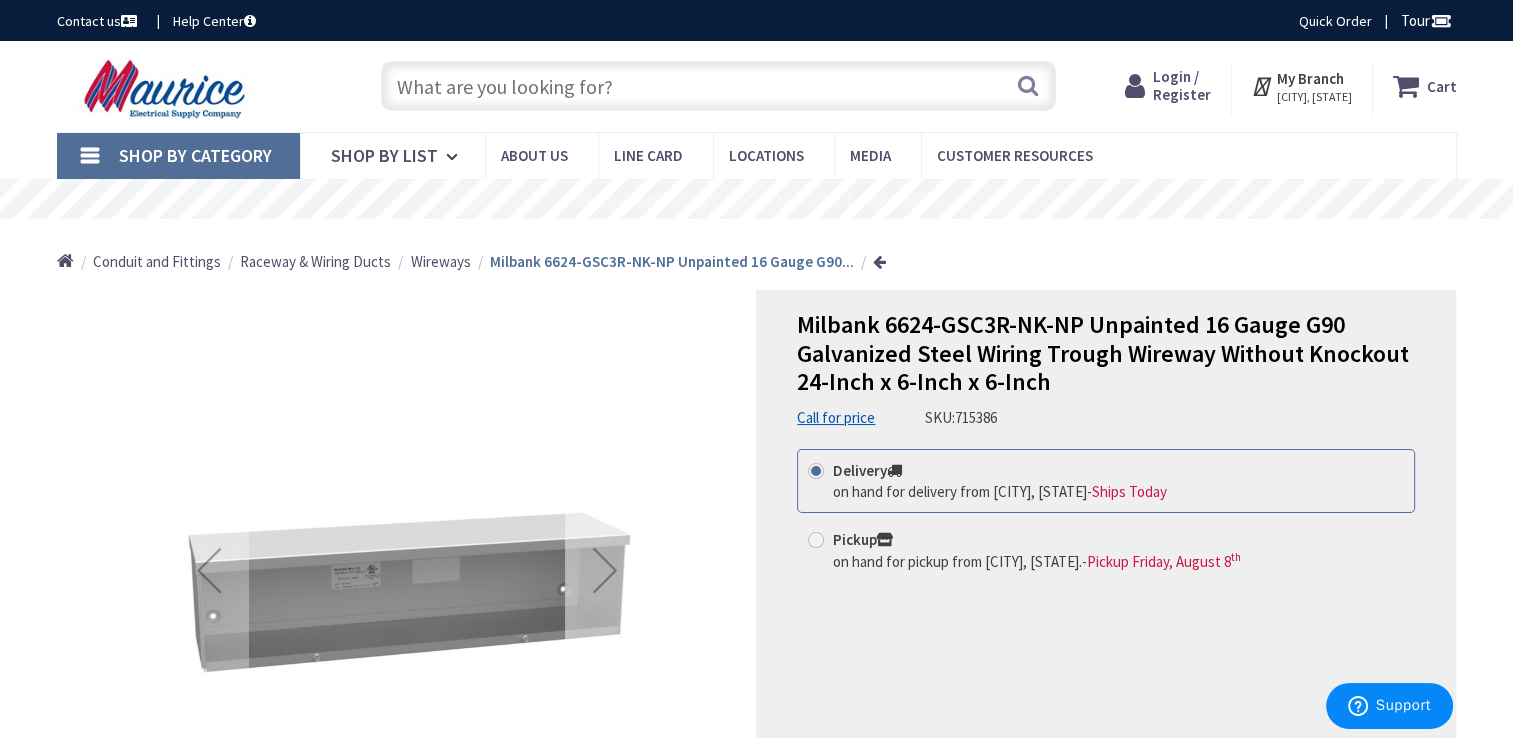 click at bounding box center (605, 570) 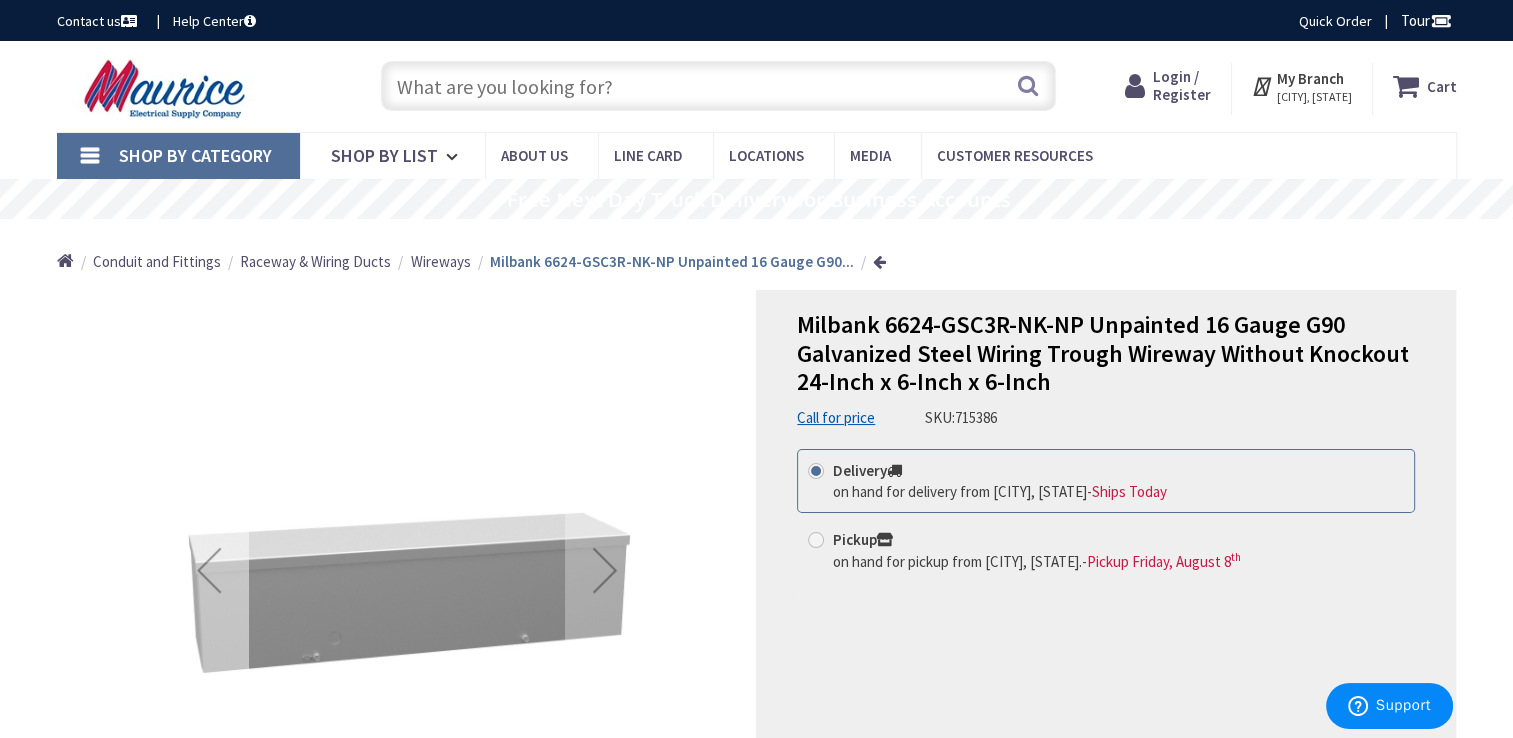 click at bounding box center (209, 570) 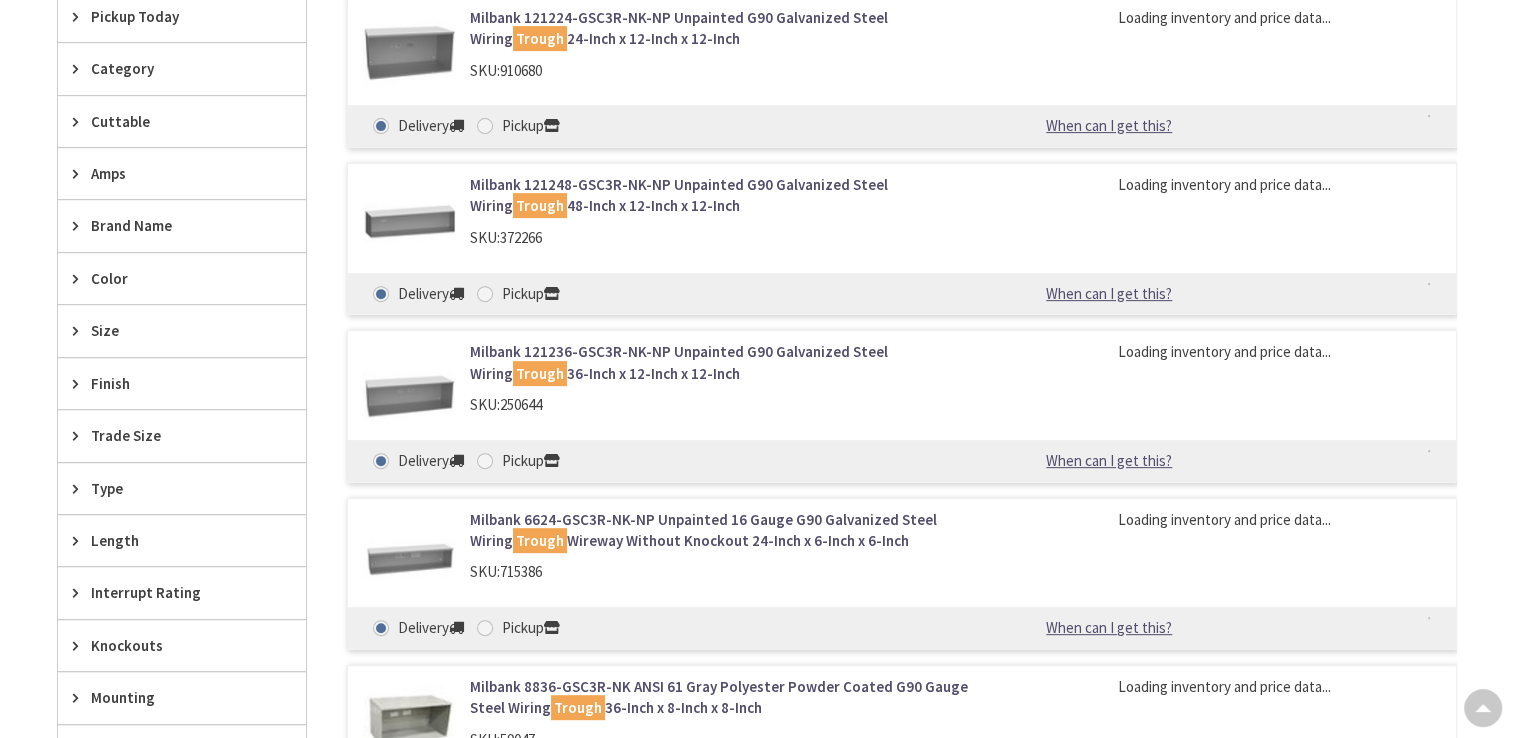 scroll, scrollTop: 680, scrollLeft: 0, axis: vertical 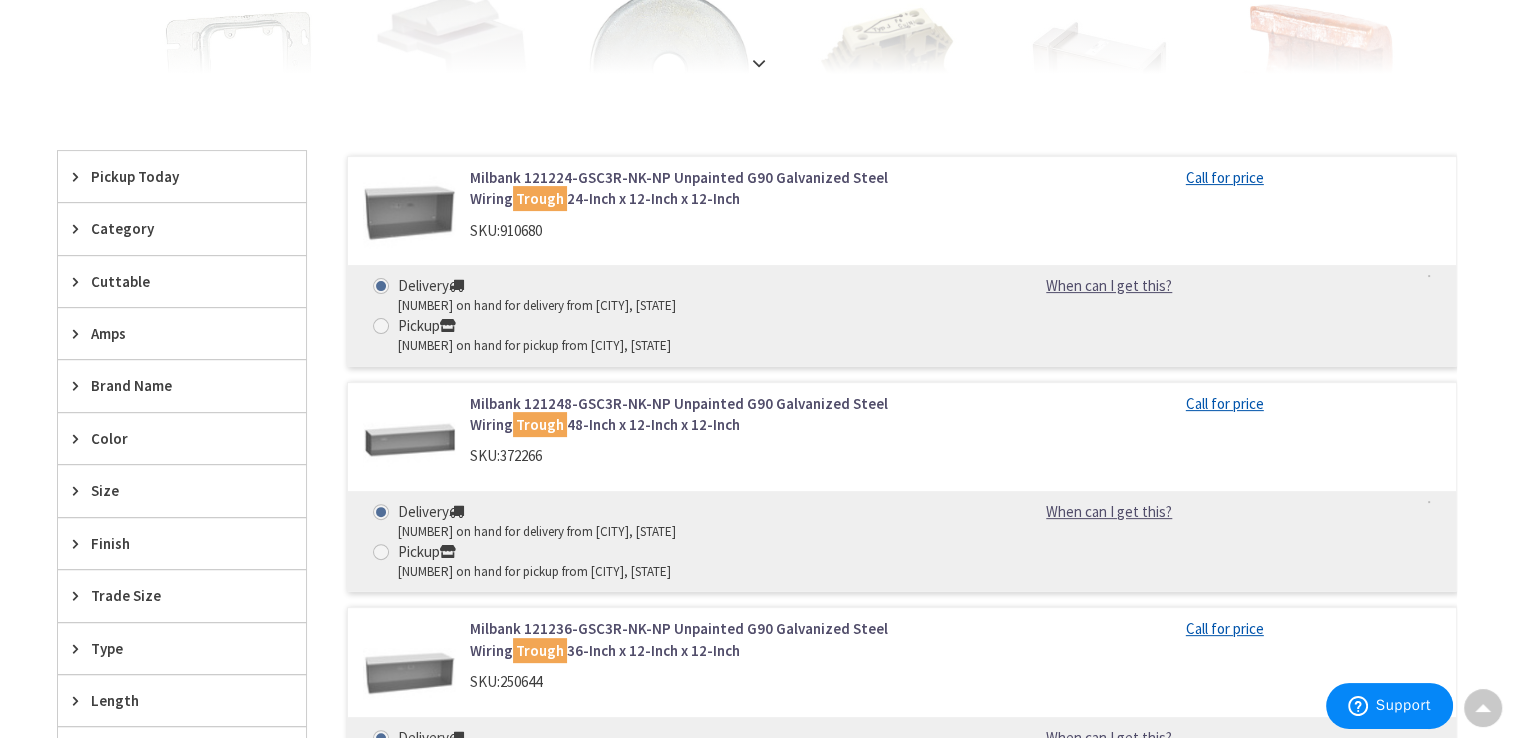 click on "Length" at bounding box center (172, 700) 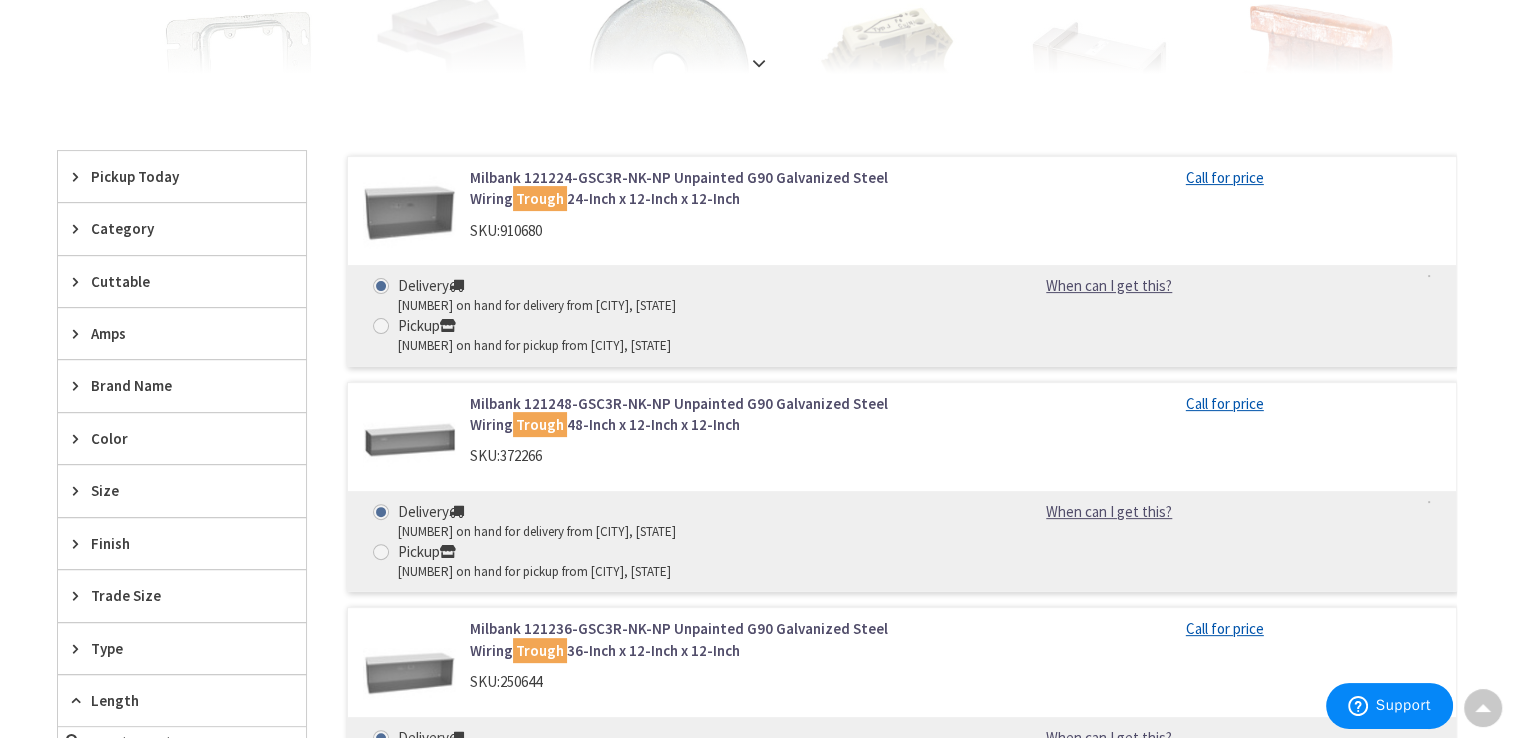 click on "Length" at bounding box center (172, 700) 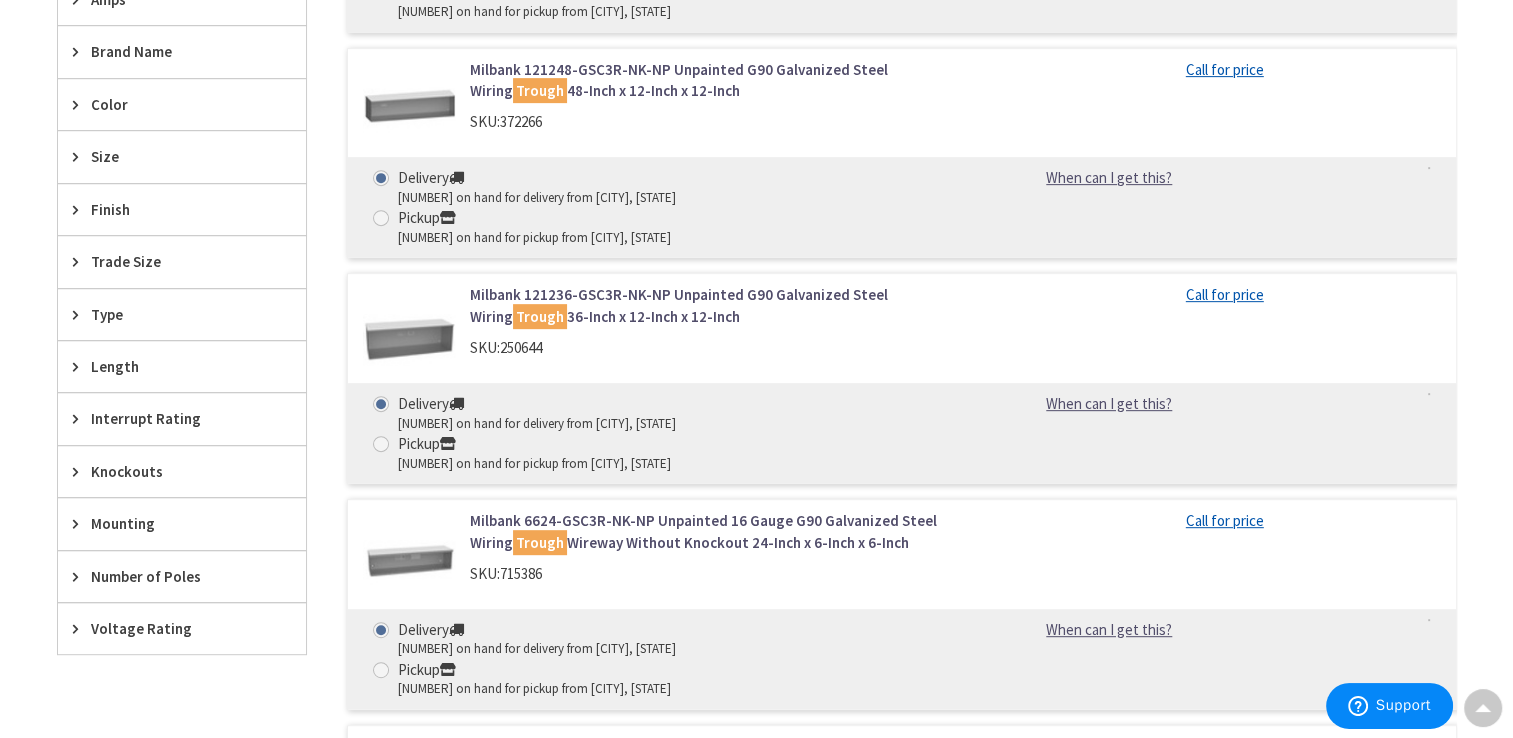 scroll, scrollTop: 880, scrollLeft: 0, axis: vertical 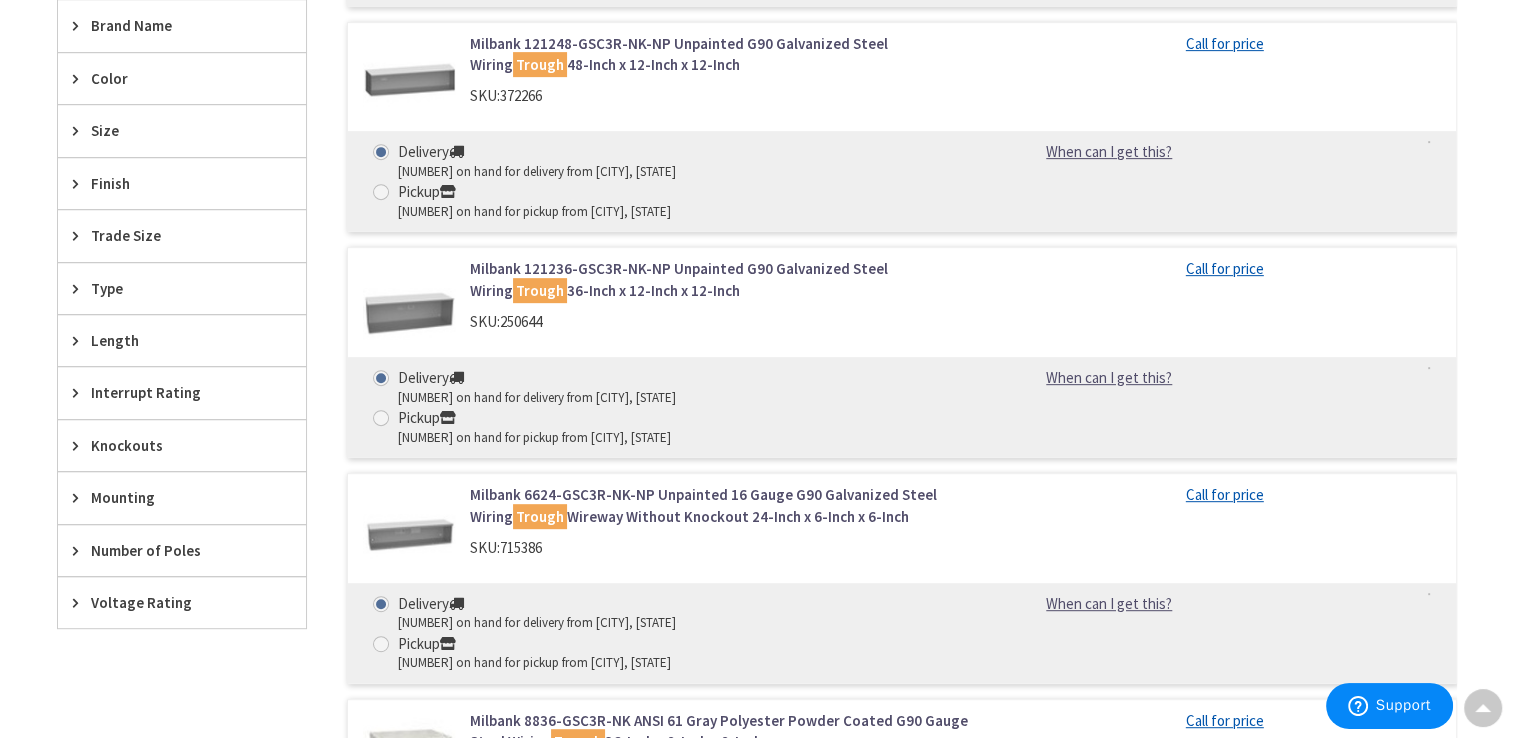 click on "Size" at bounding box center (172, 130) 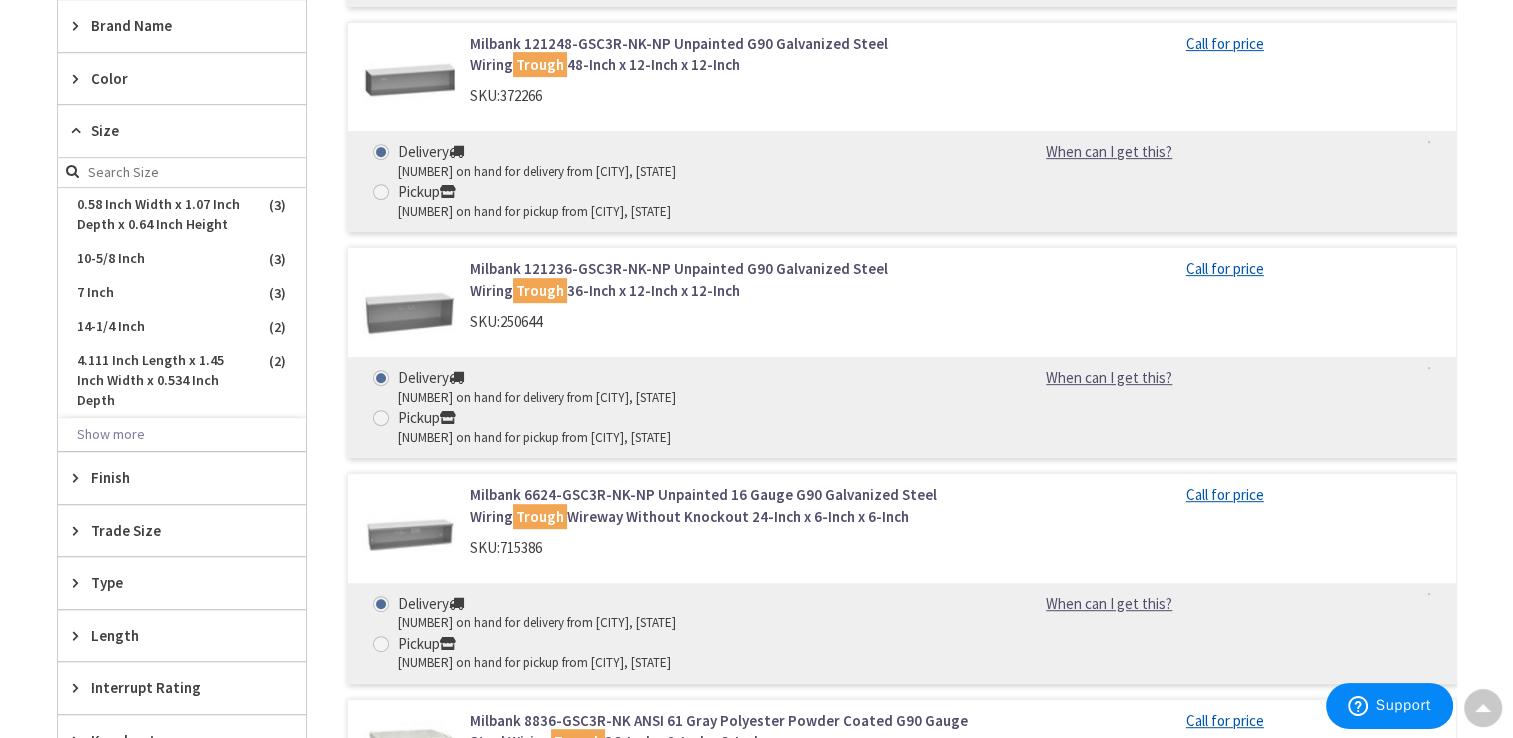 click on "Size" at bounding box center (172, 130) 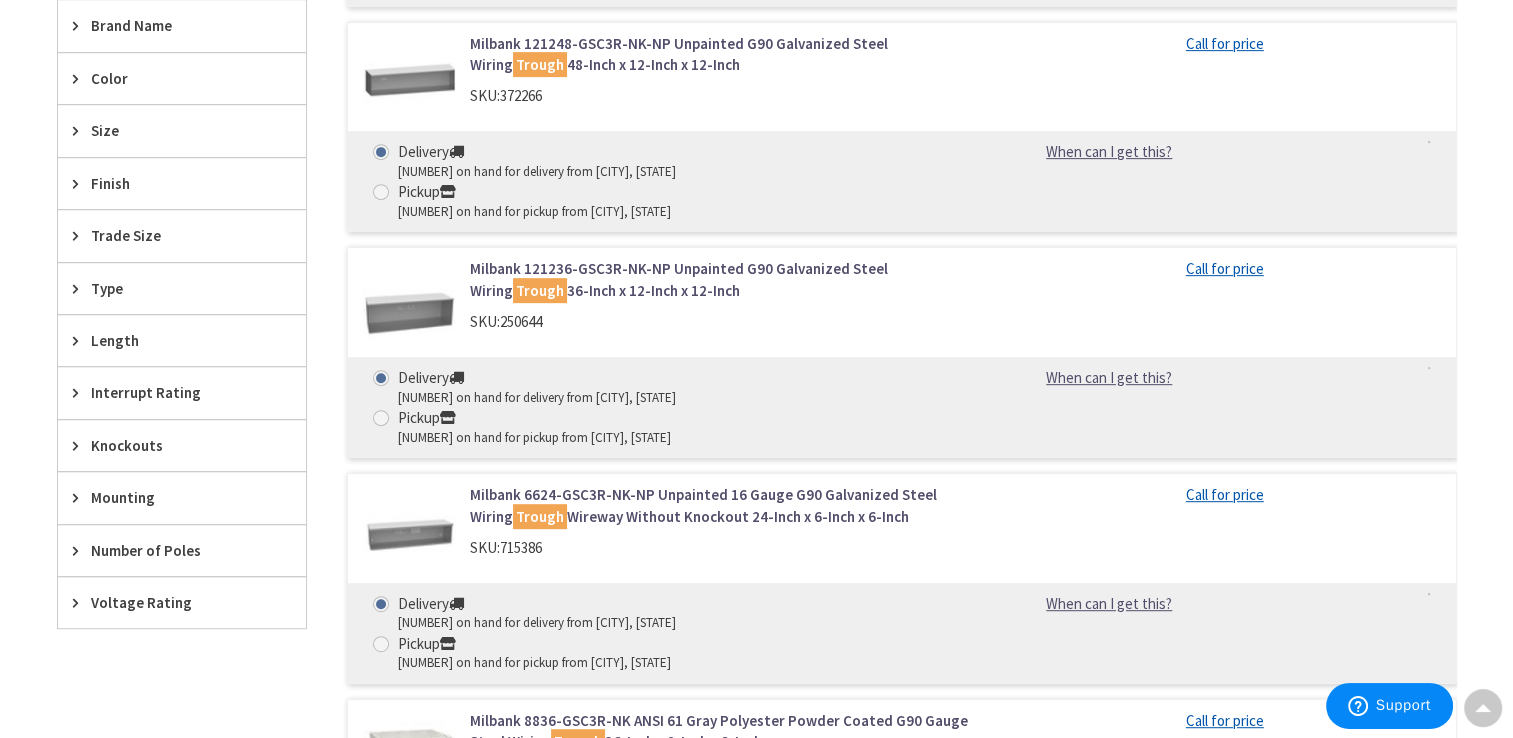 click on "Trade Size" at bounding box center [172, 235] 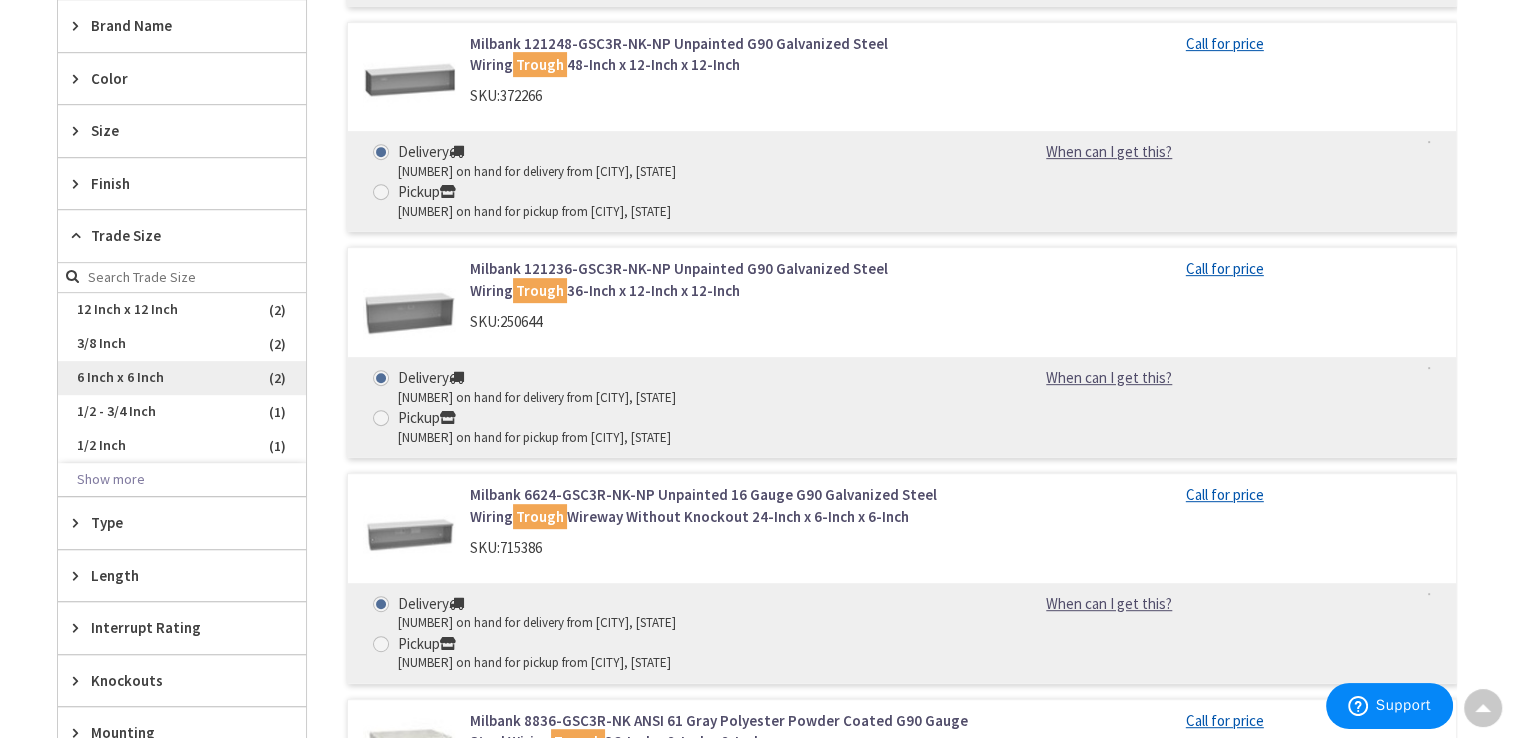 click on "6 Inch x 6 Inch" at bounding box center (182, 378) 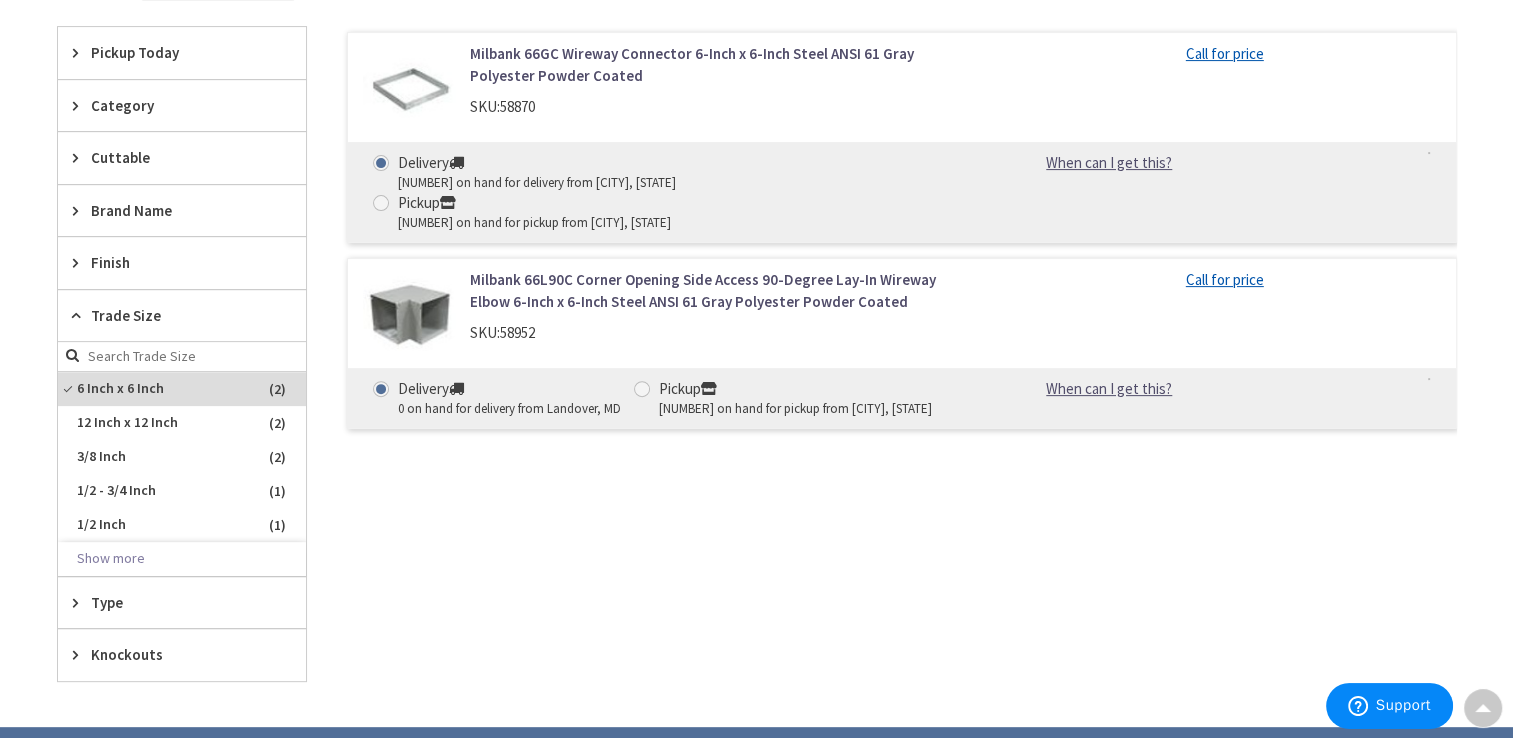 scroll, scrollTop: 600, scrollLeft: 0, axis: vertical 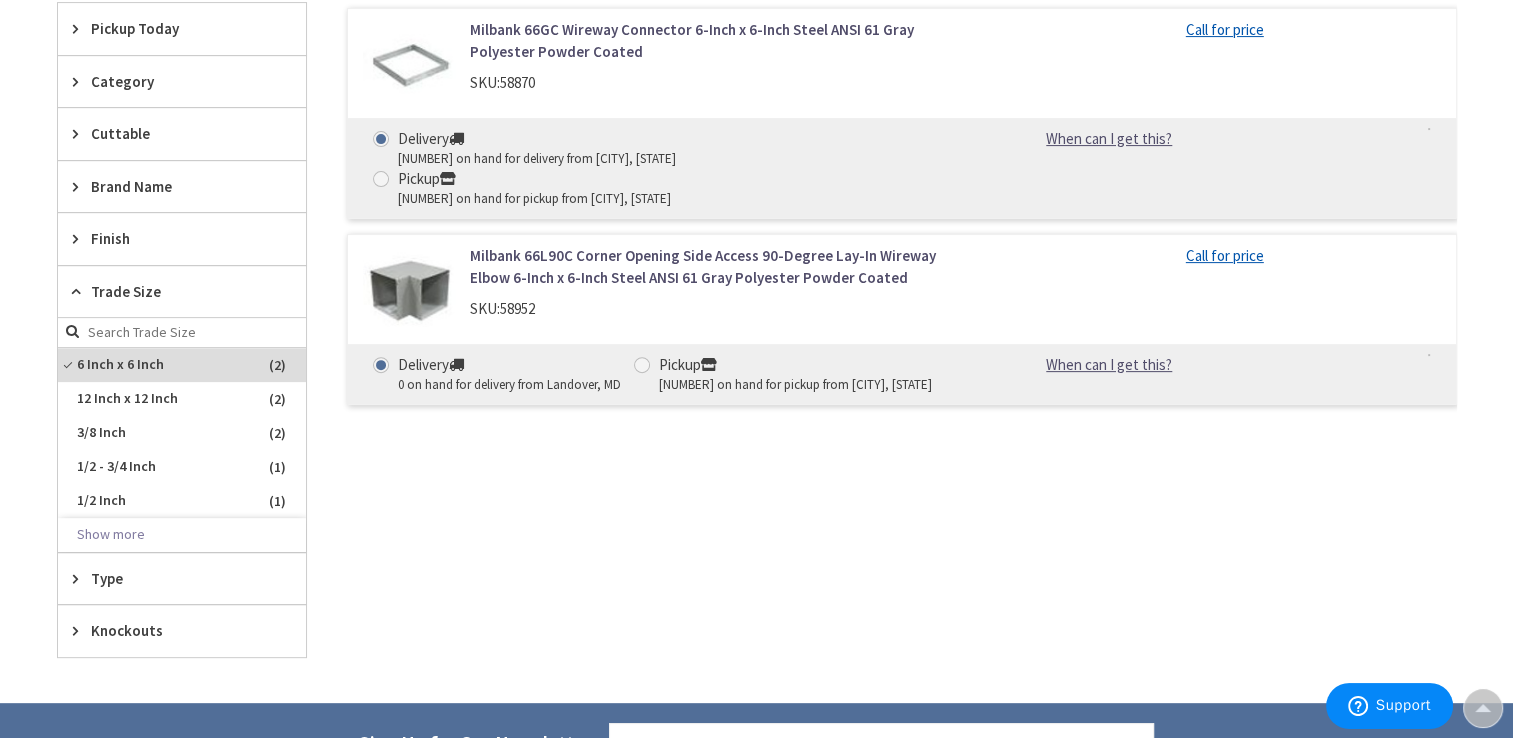 click on "Trade Size" at bounding box center [172, 291] 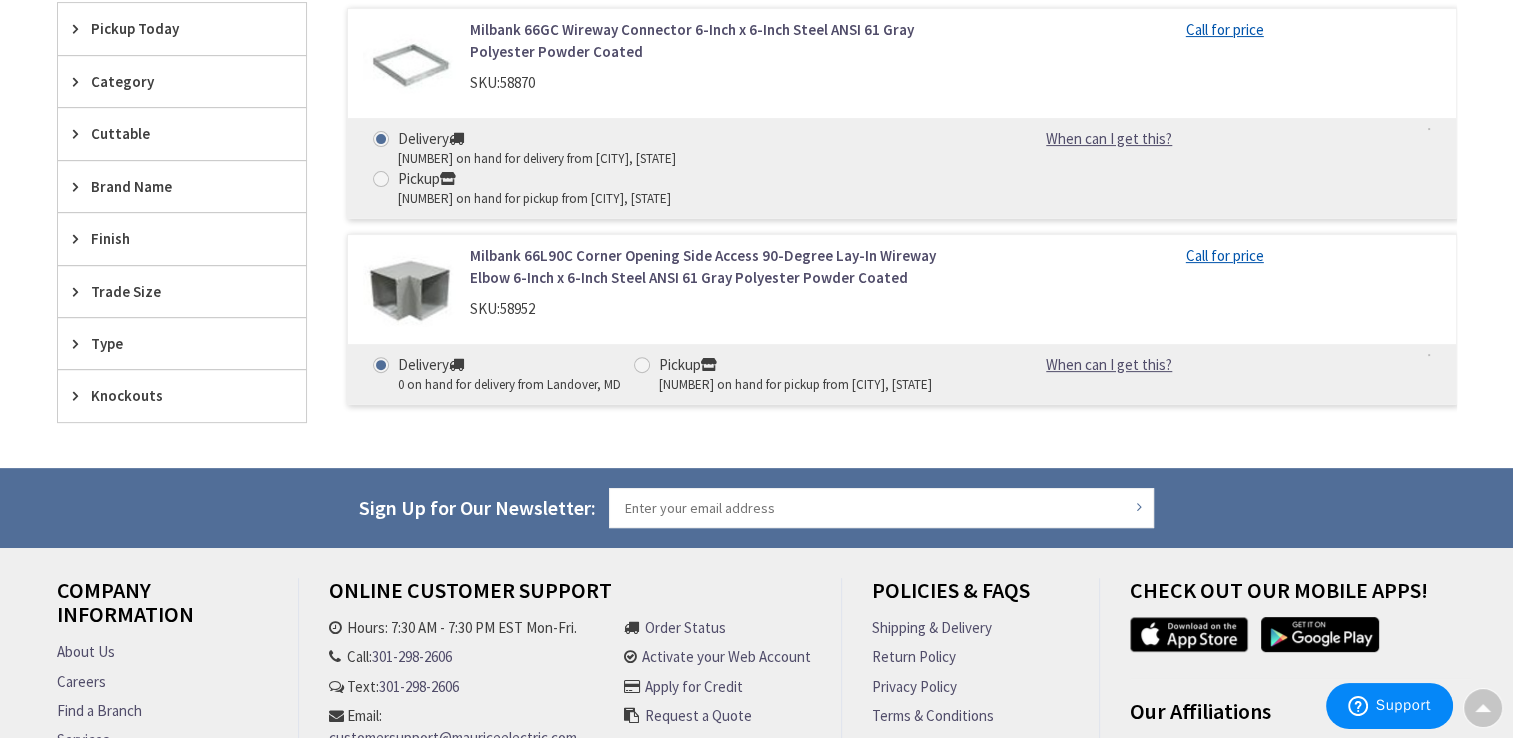click on "Trade Size" at bounding box center [172, 291] 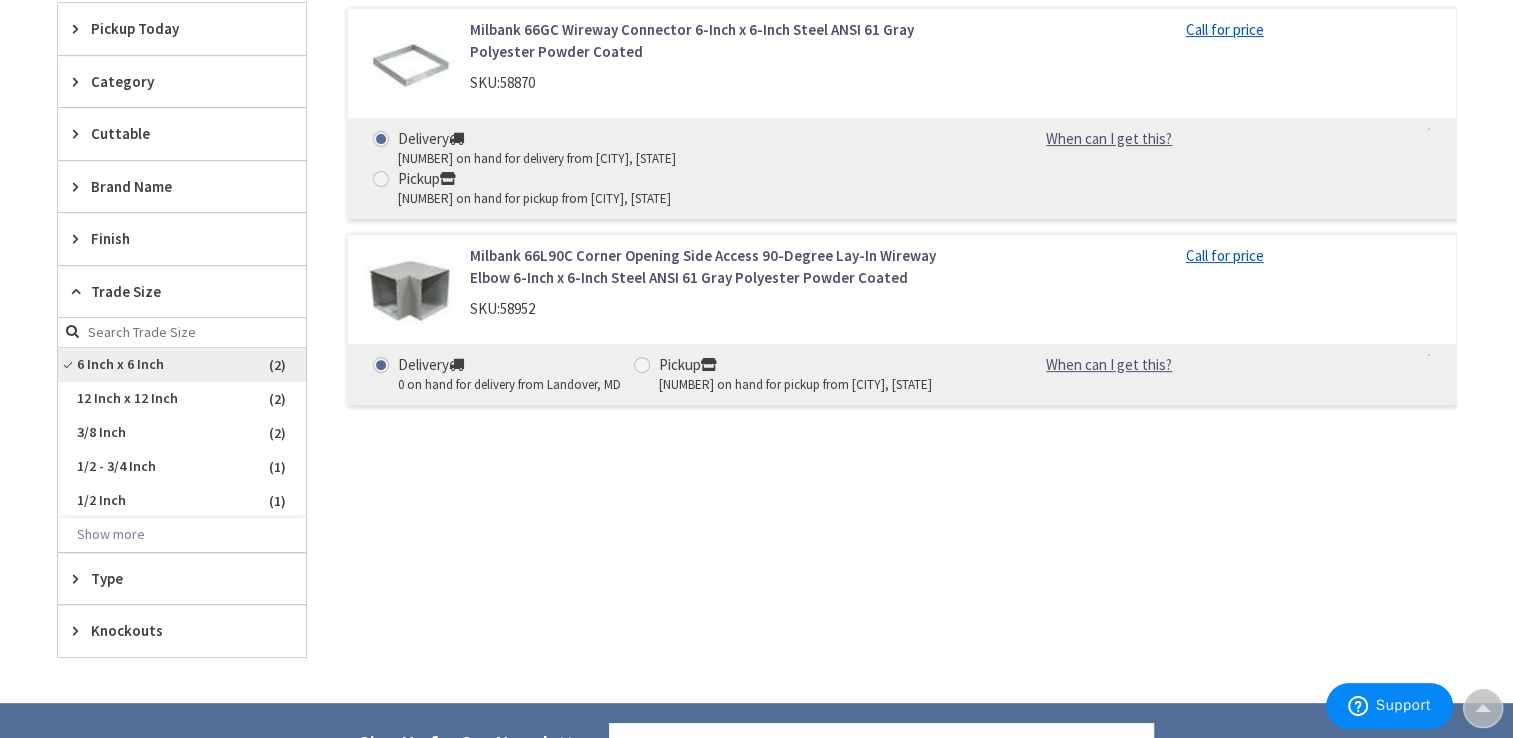 click on "6 Inch x 6 Inch" at bounding box center (182, 365) 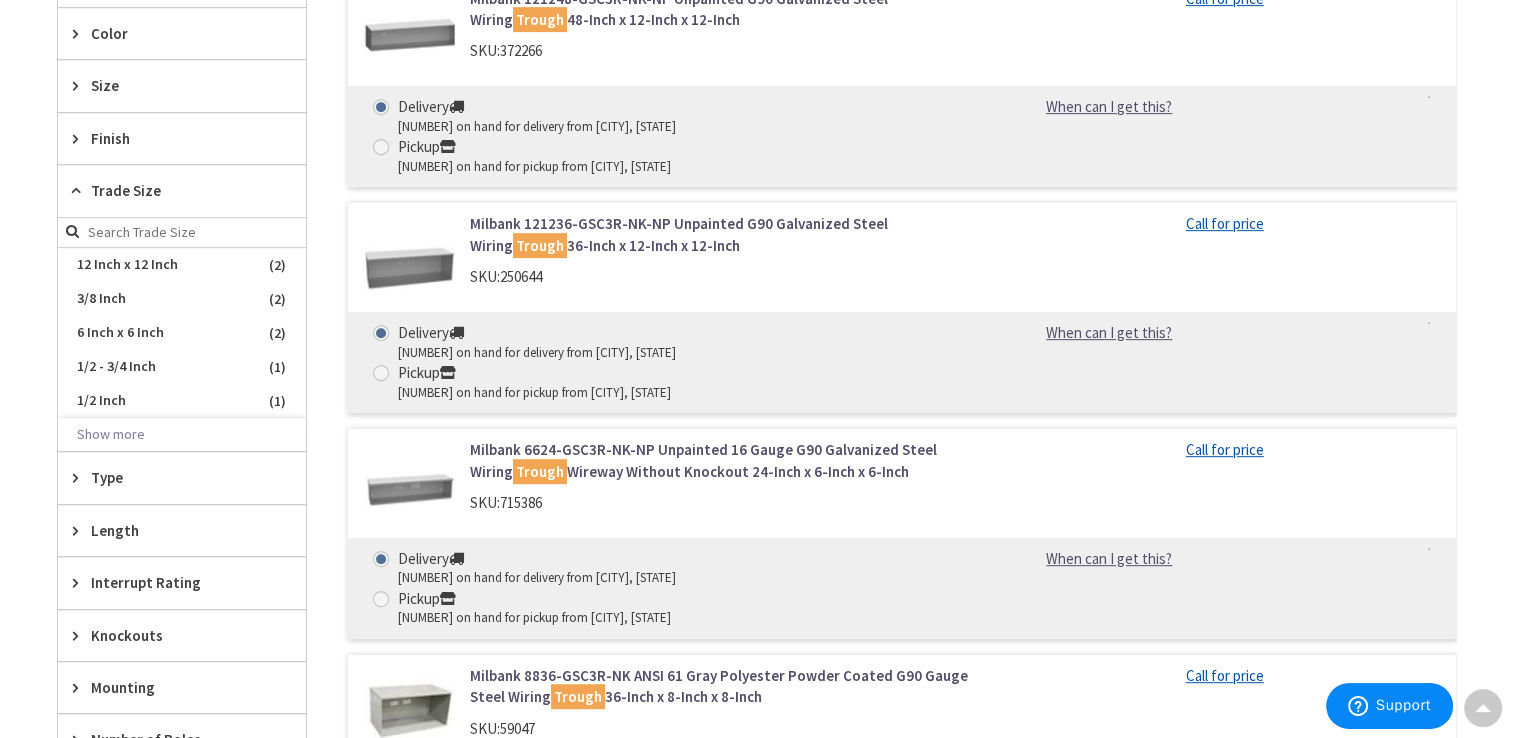 scroll, scrollTop: 965, scrollLeft: 0, axis: vertical 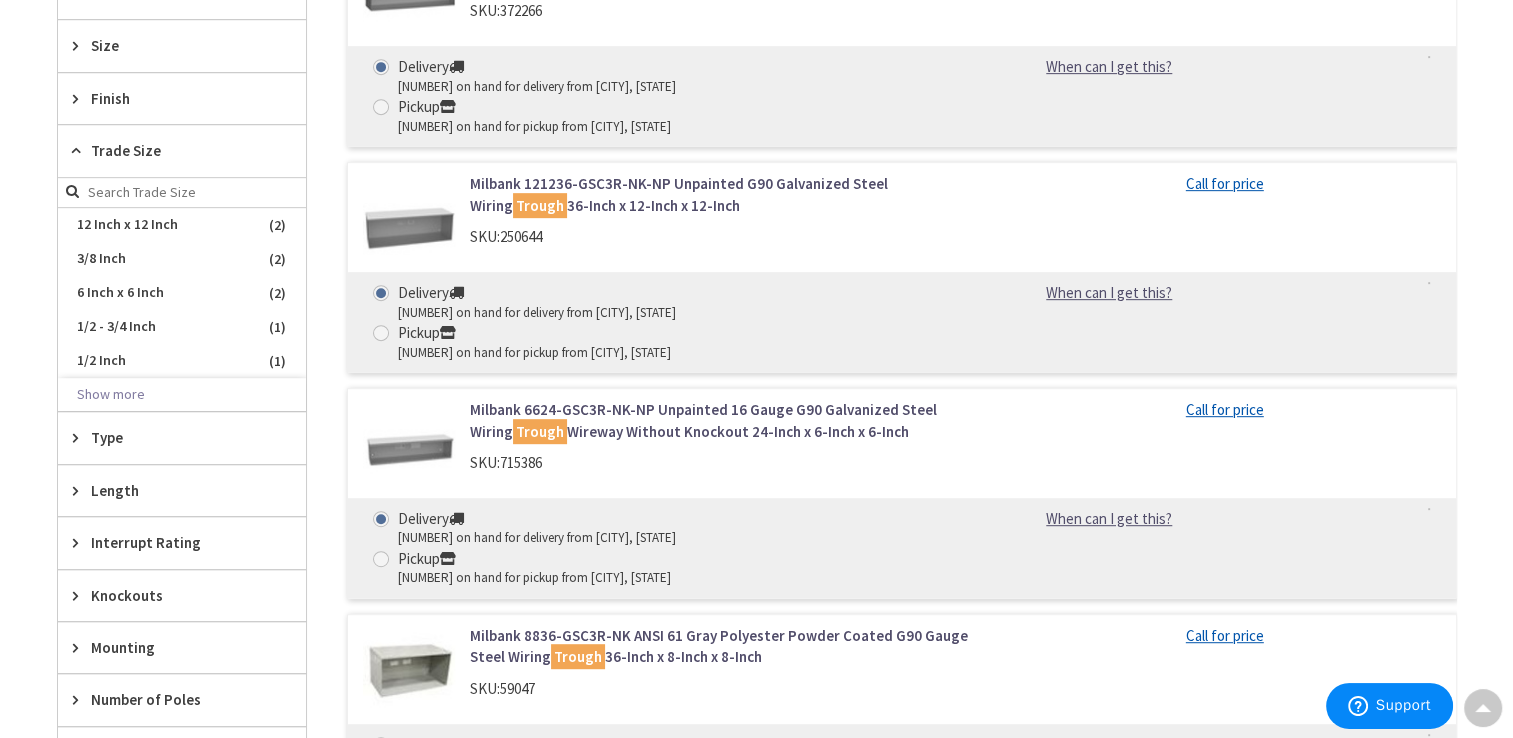 click on "Length" at bounding box center (172, 490) 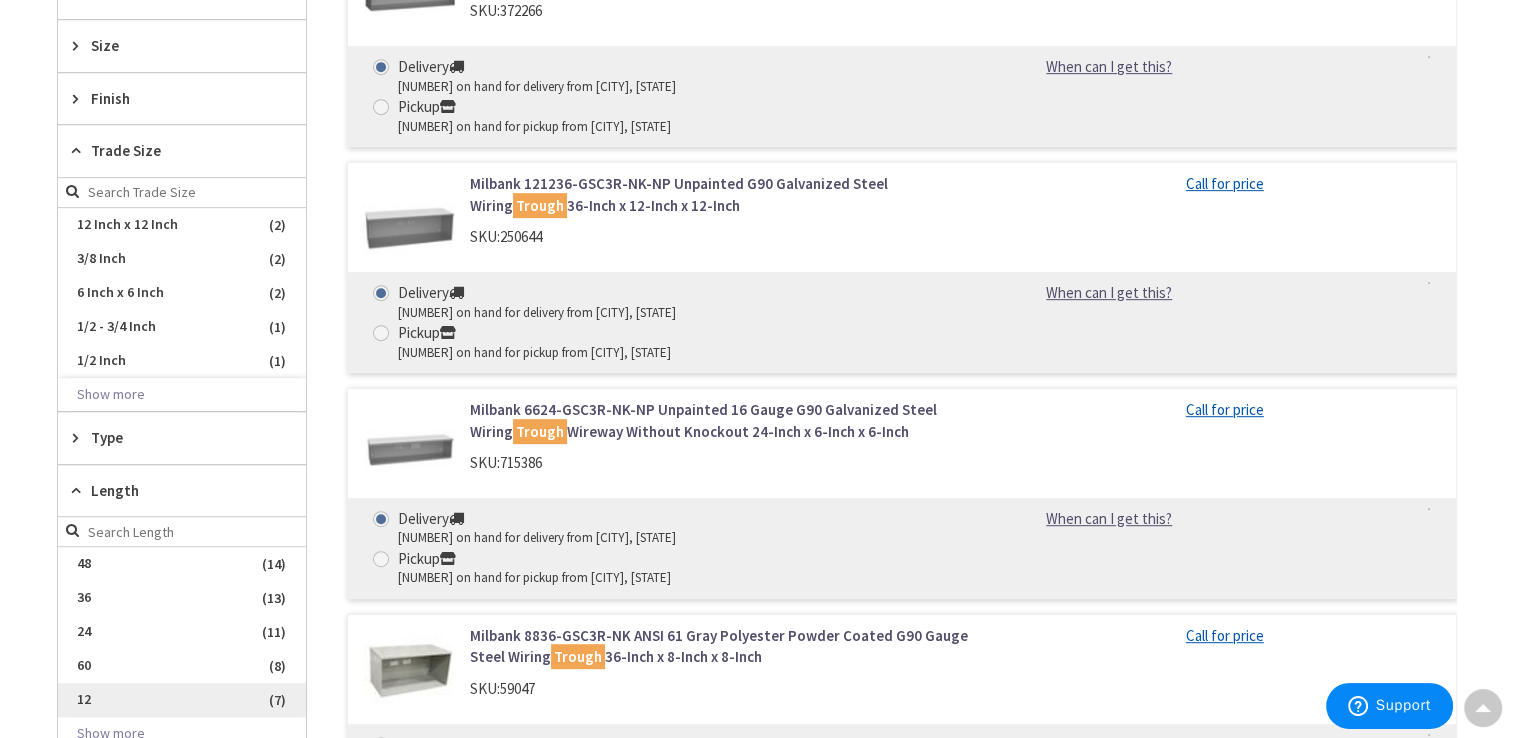 click on "12" at bounding box center (182, 700) 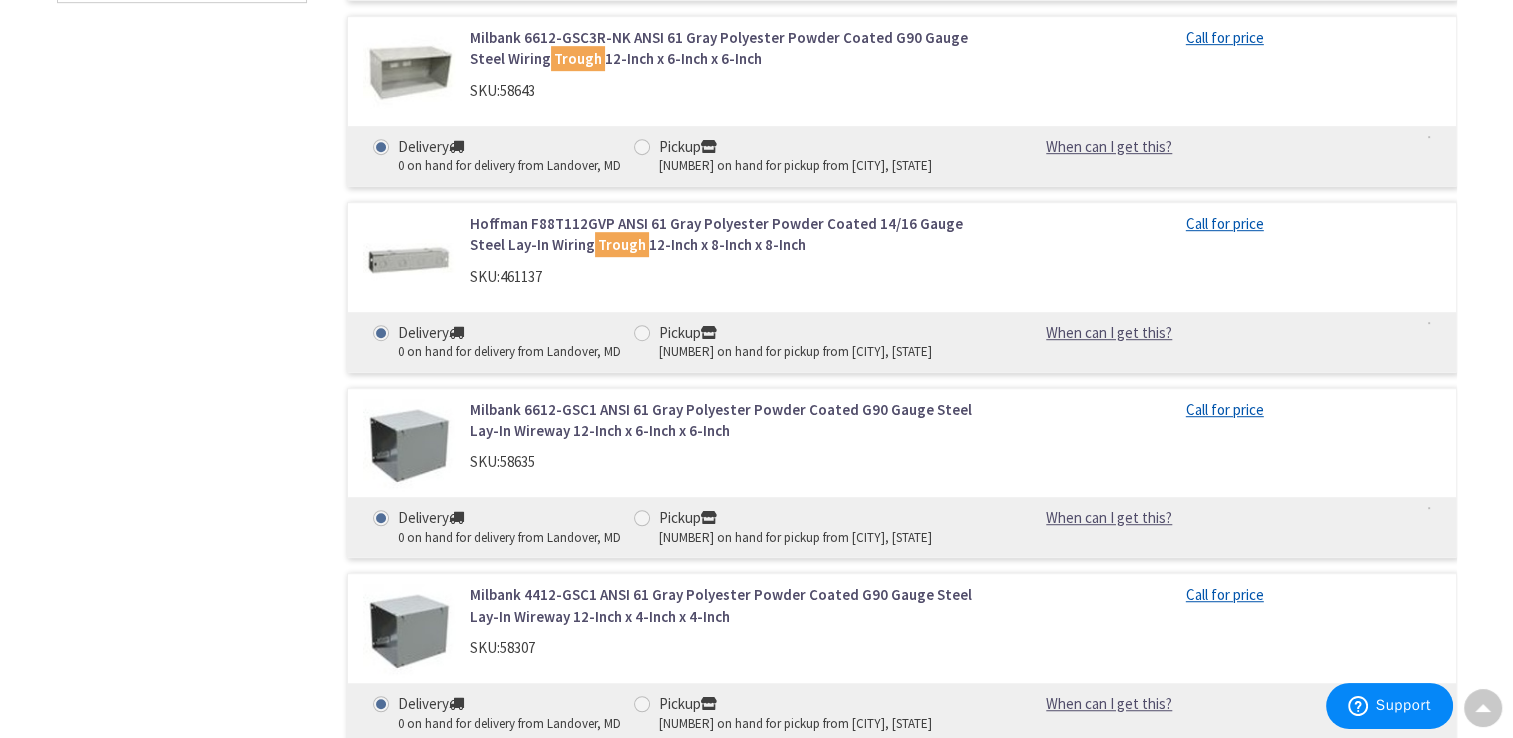 scroll, scrollTop: 1169, scrollLeft: 0, axis: vertical 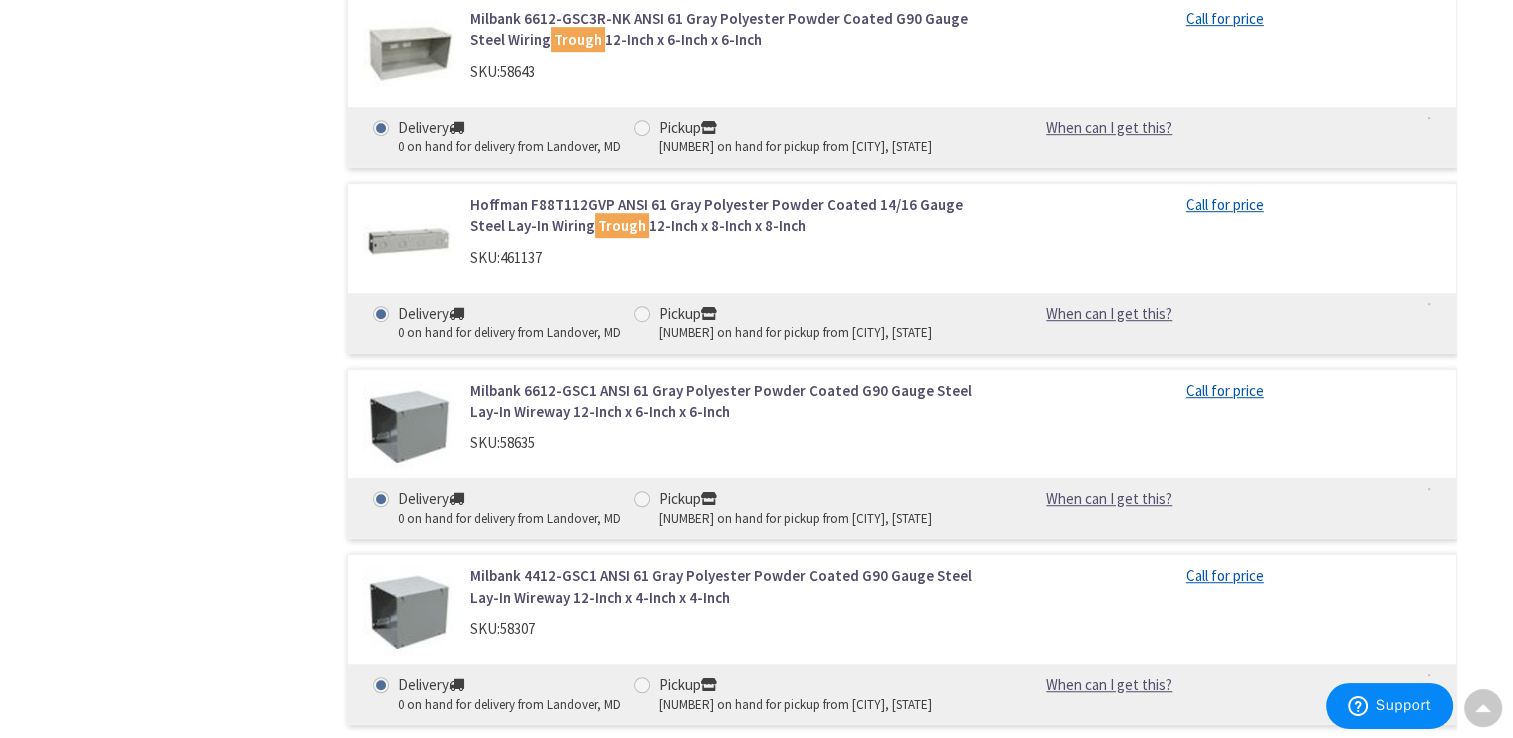 click on "Milbank 6612-GSC1 ANSI 61 Gray Polyester Powder Coated G90 Gauge Steel Lay-In Wireway 12-Inch x 6-Inch x 6-Inch" at bounding box center (724, 401) 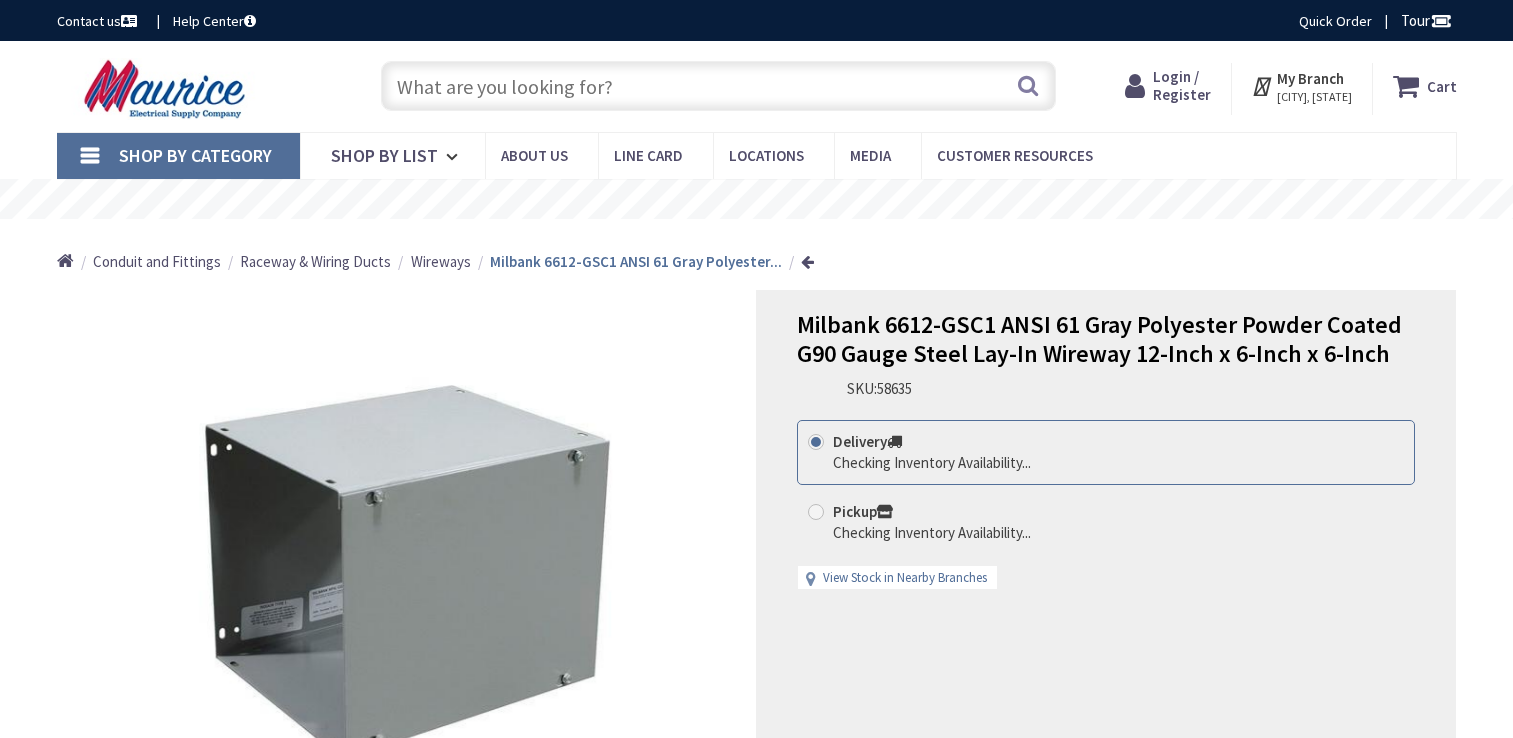 scroll, scrollTop: 0, scrollLeft: 0, axis: both 